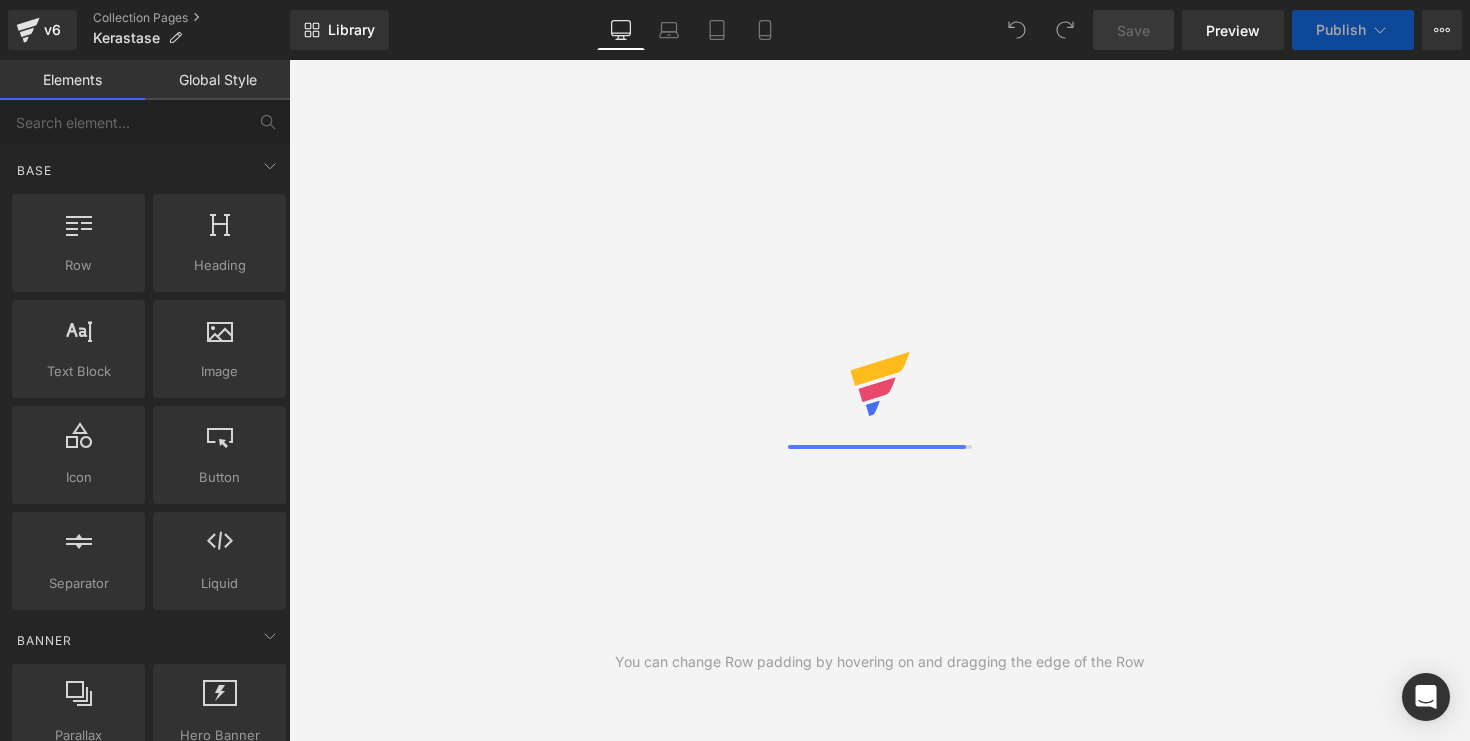 scroll, scrollTop: 0, scrollLeft: 0, axis: both 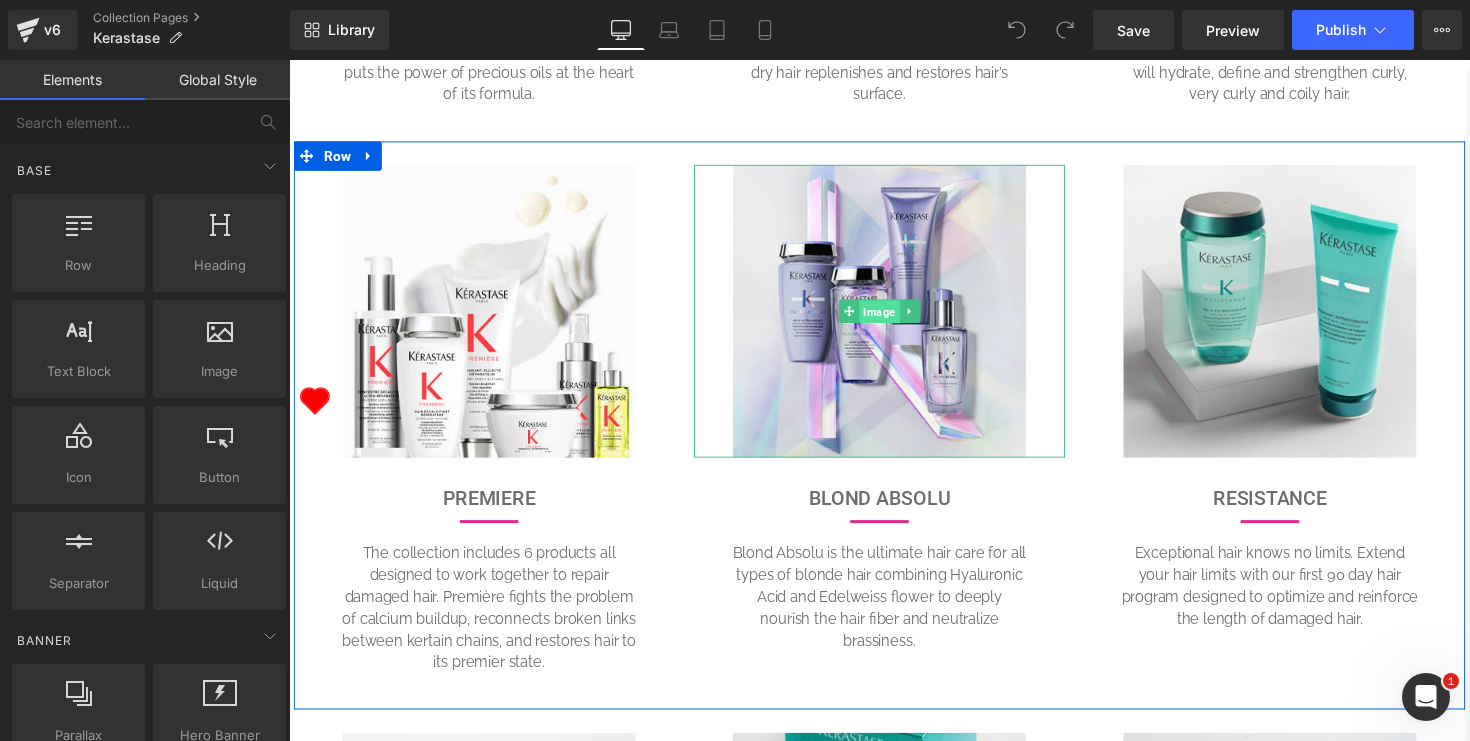 click on "Image" at bounding box center (893, 318) 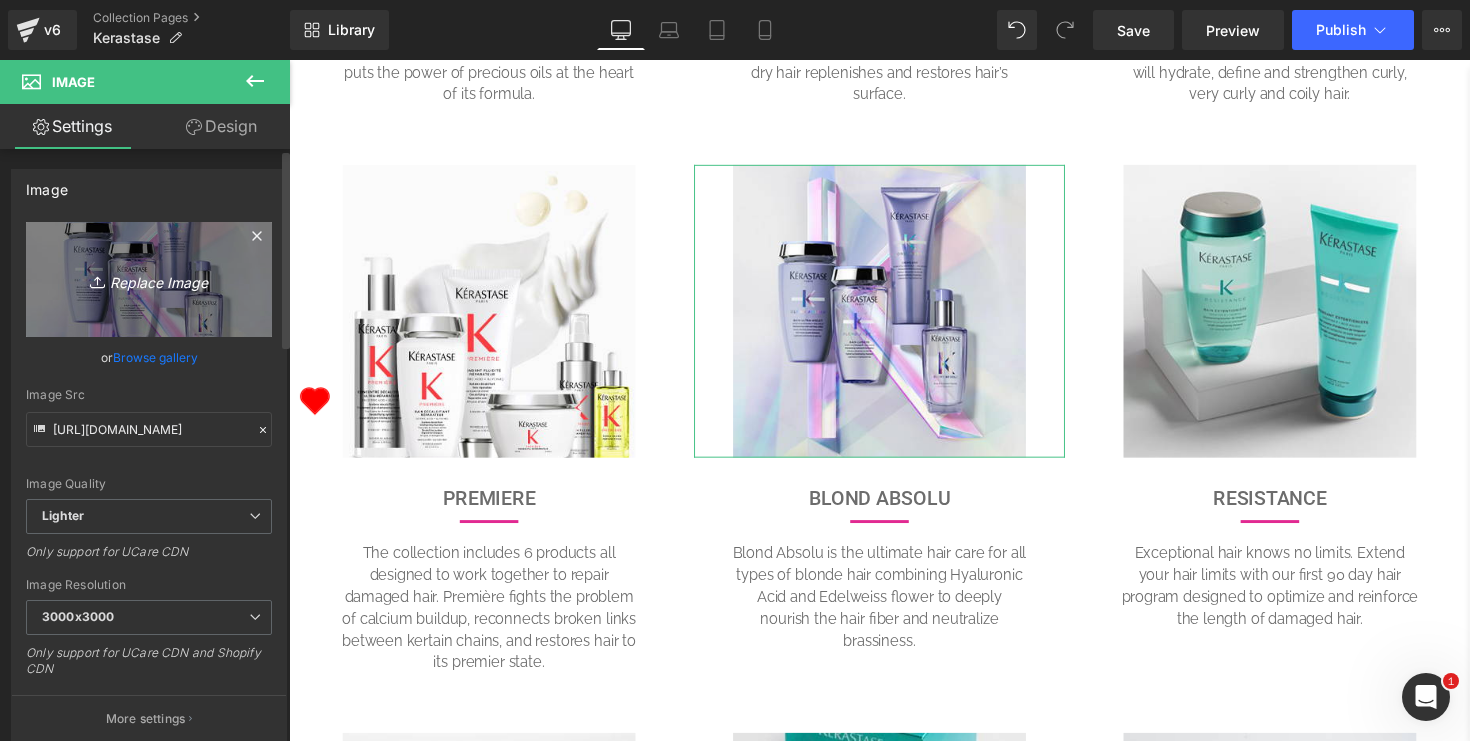 click on "Replace Image" at bounding box center (149, 279) 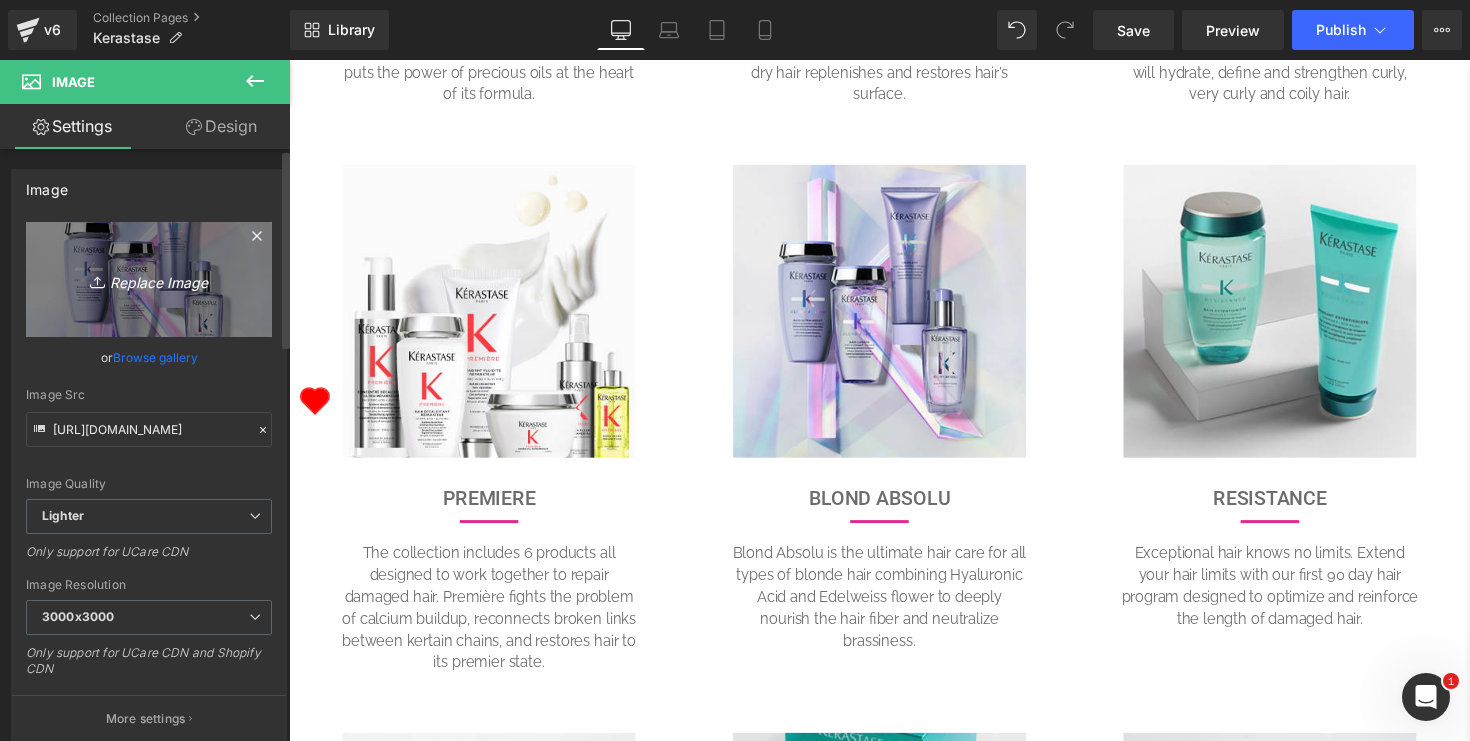 type on "C:\fakepath\kerastase-champu-blond-absolu-champu-ultra-[PERSON_NAME]-250-[PERSON_NAME]-beauty-club-37261977944307_1200x1200.jpg" 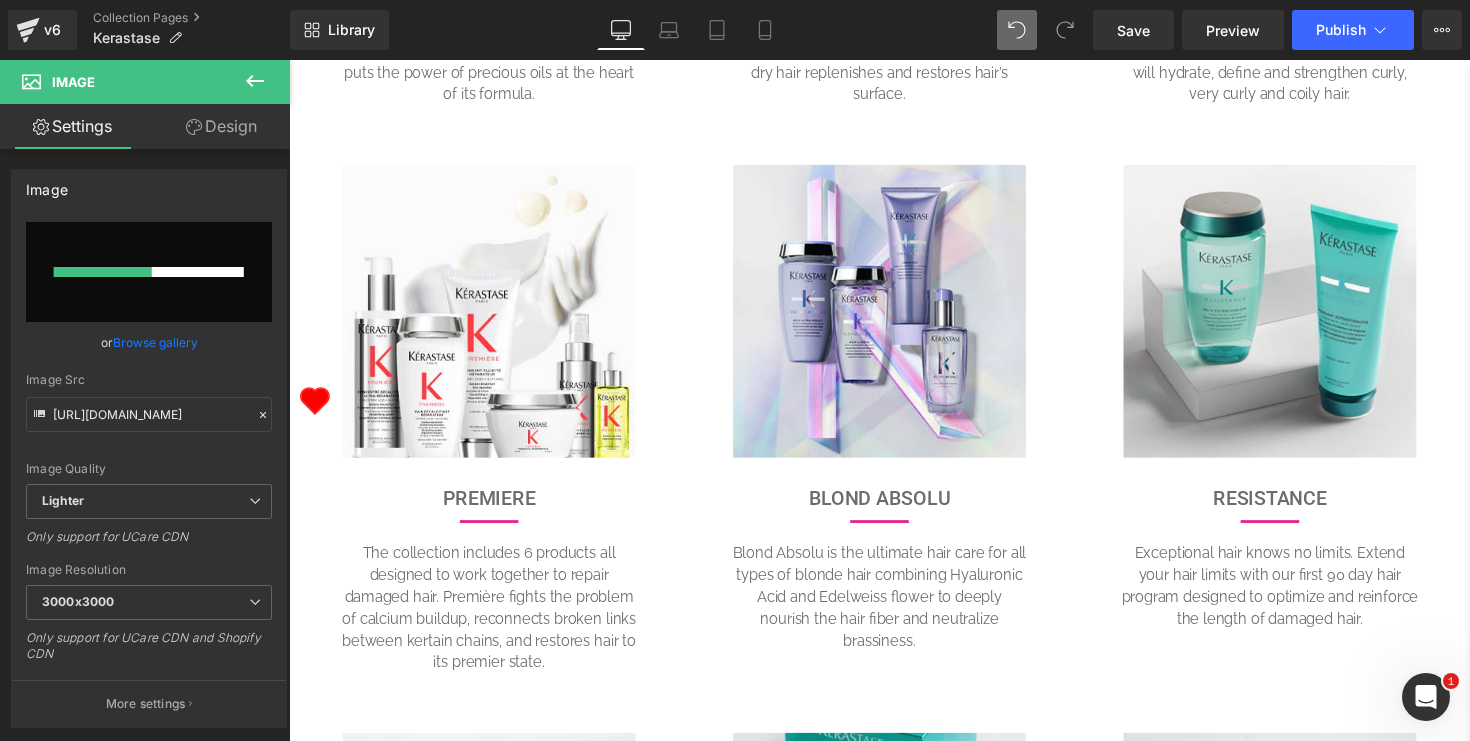 type 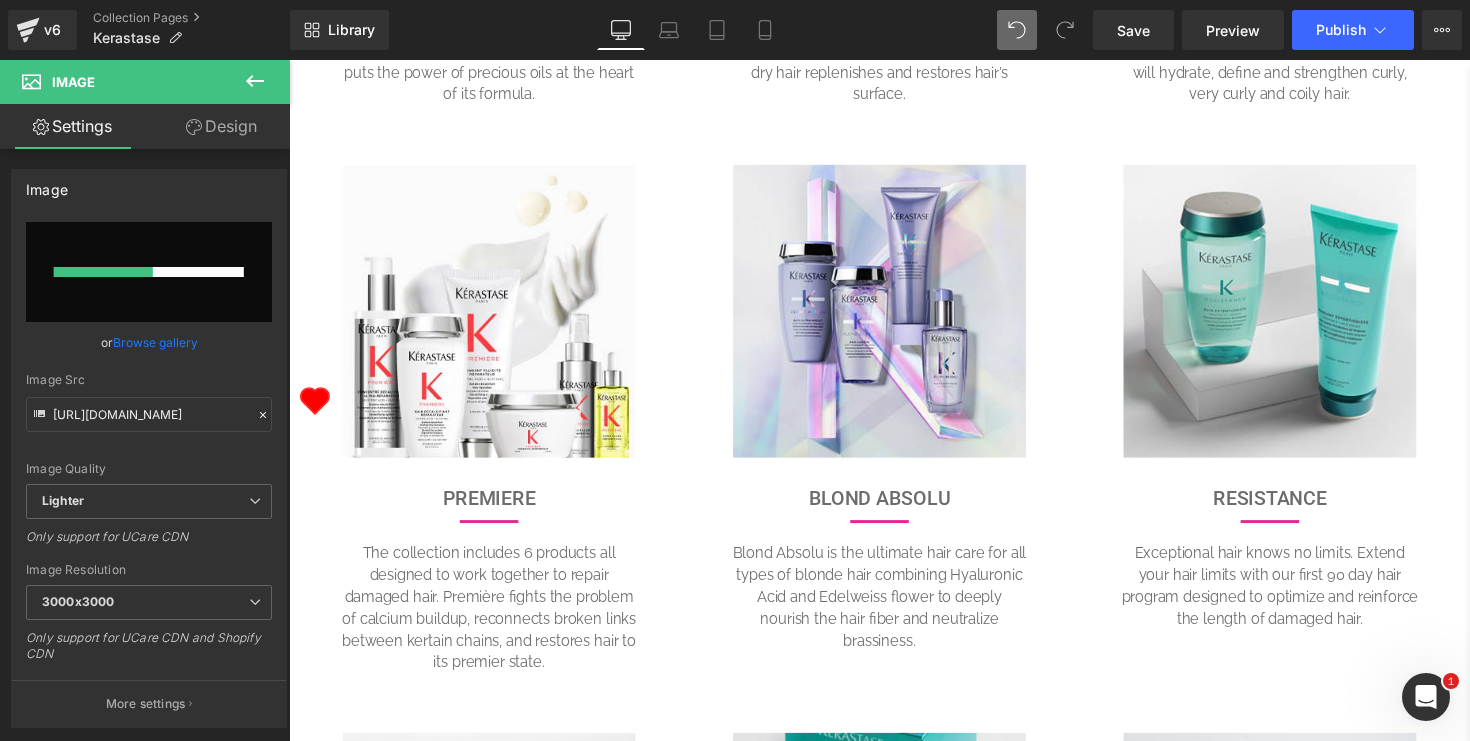 type on "[URL][DOMAIN_NAME][PERSON_NAME][PERSON_NAME]" 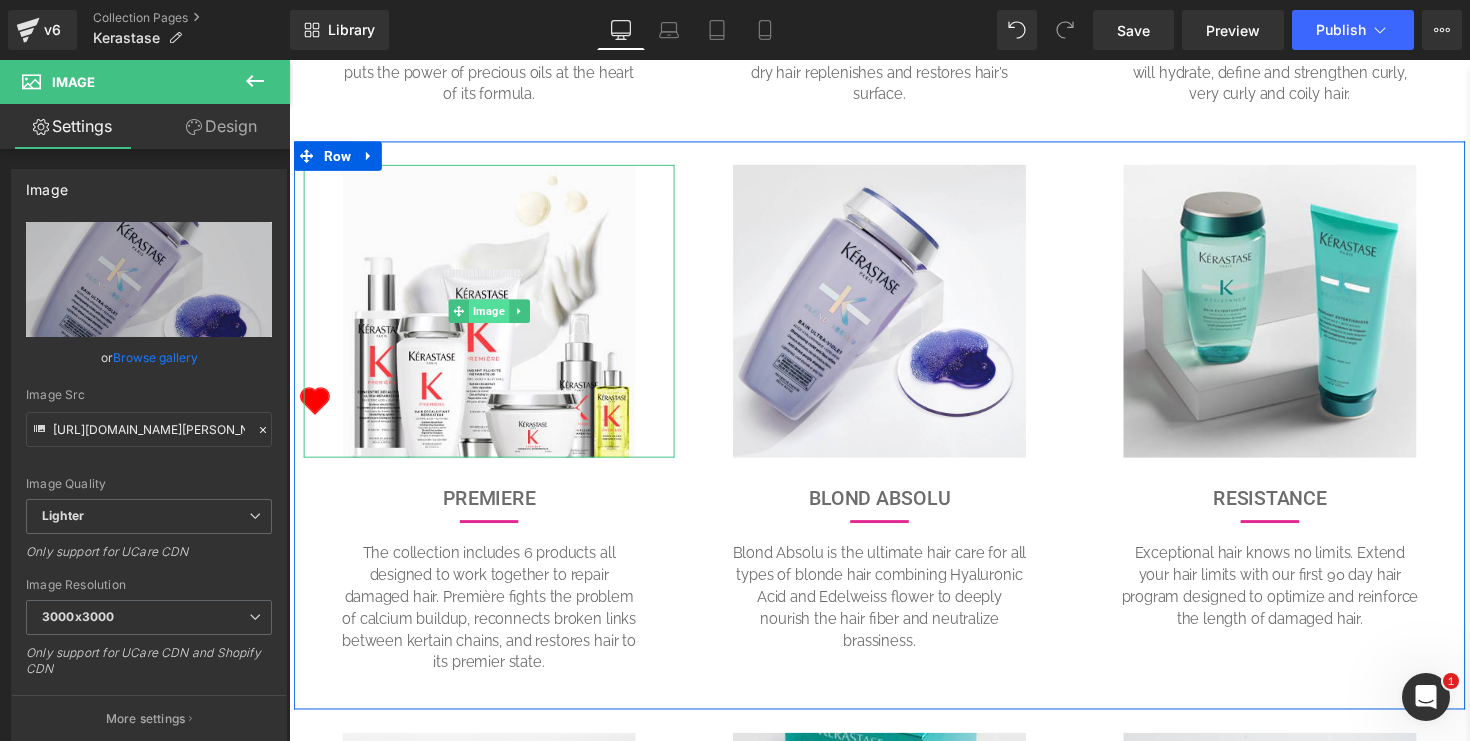 click on "Image" at bounding box center (493, 317) 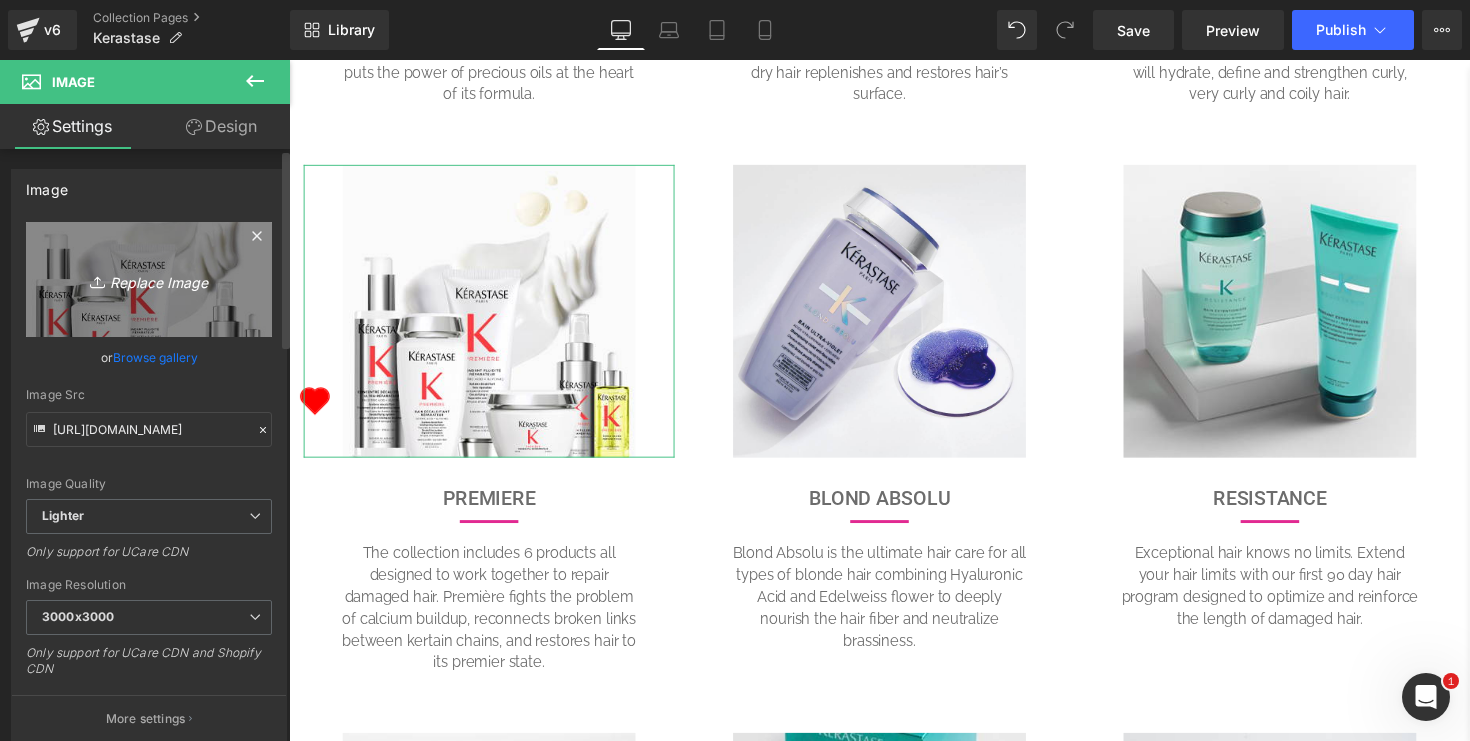 click on "Replace Image" at bounding box center (149, 279) 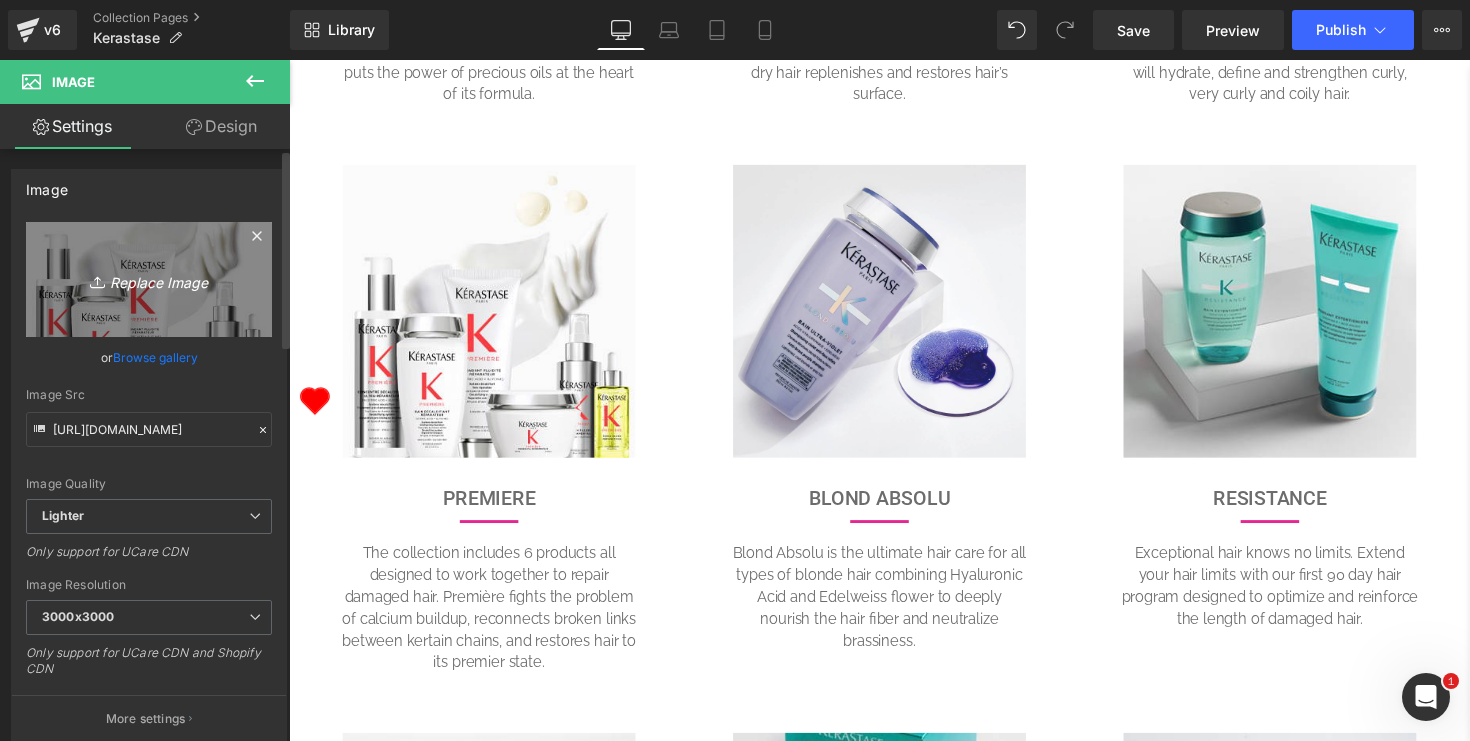 type on "C:\fakepath\premiere-concentre-decalcifiant-ultra-reparateur___250411.webp" 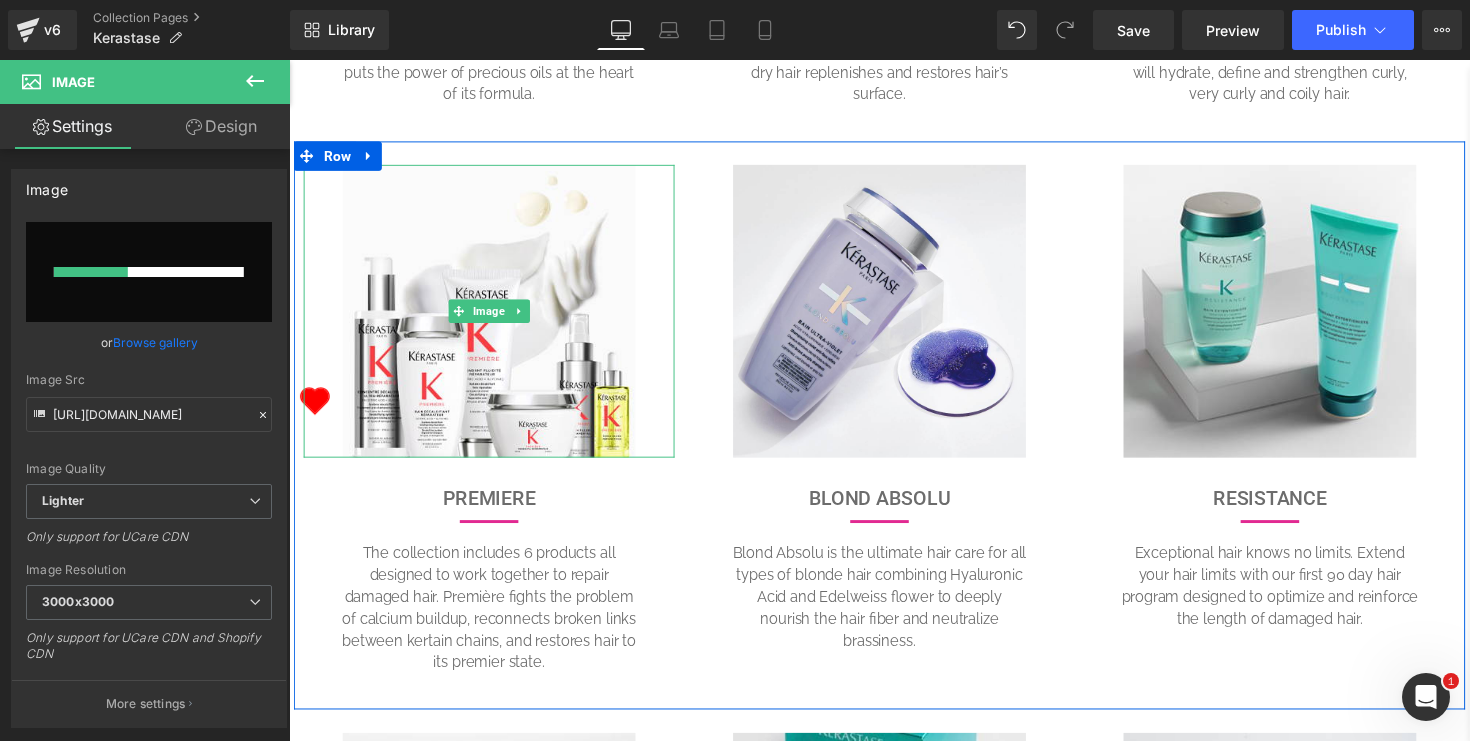 type 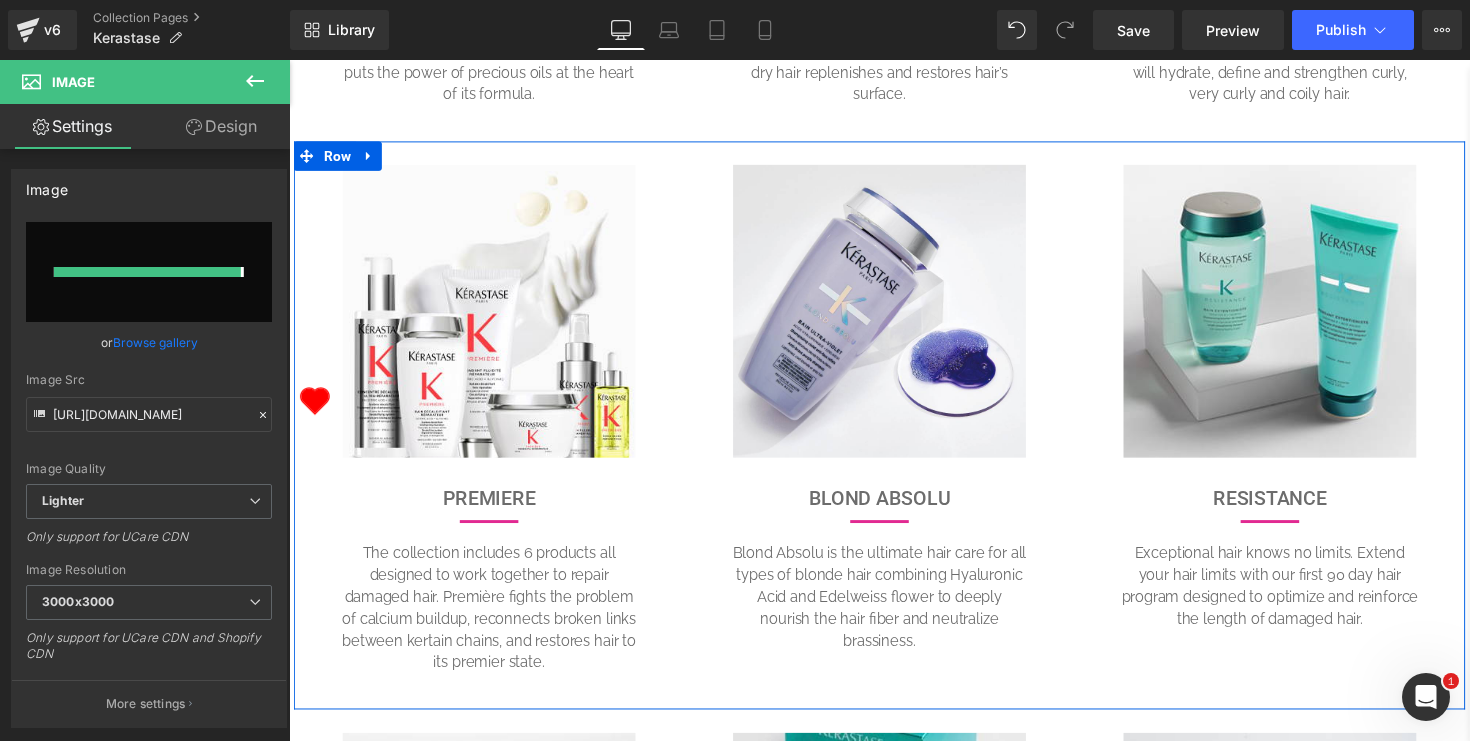 type on "[URL][DOMAIN_NAME]" 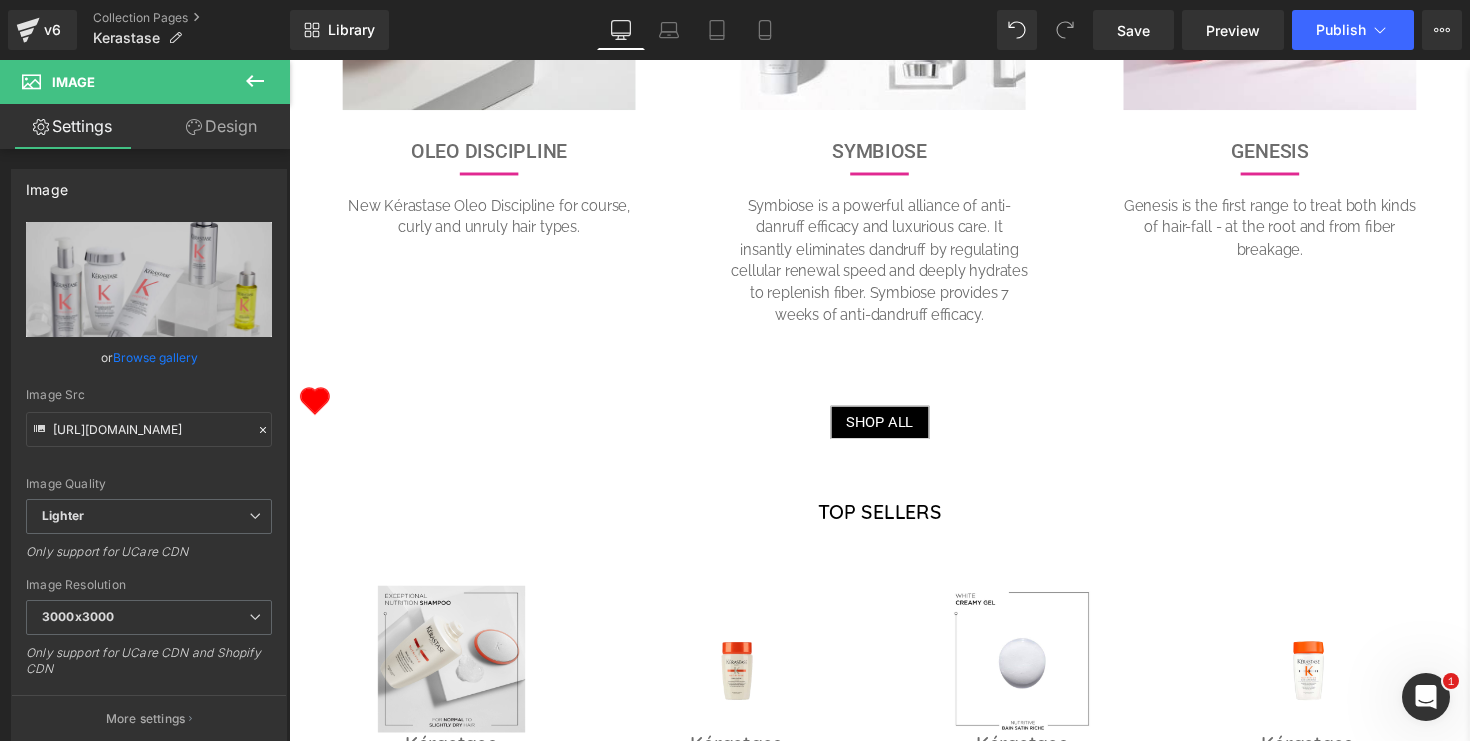 scroll, scrollTop: 3092, scrollLeft: 0, axis: vertical 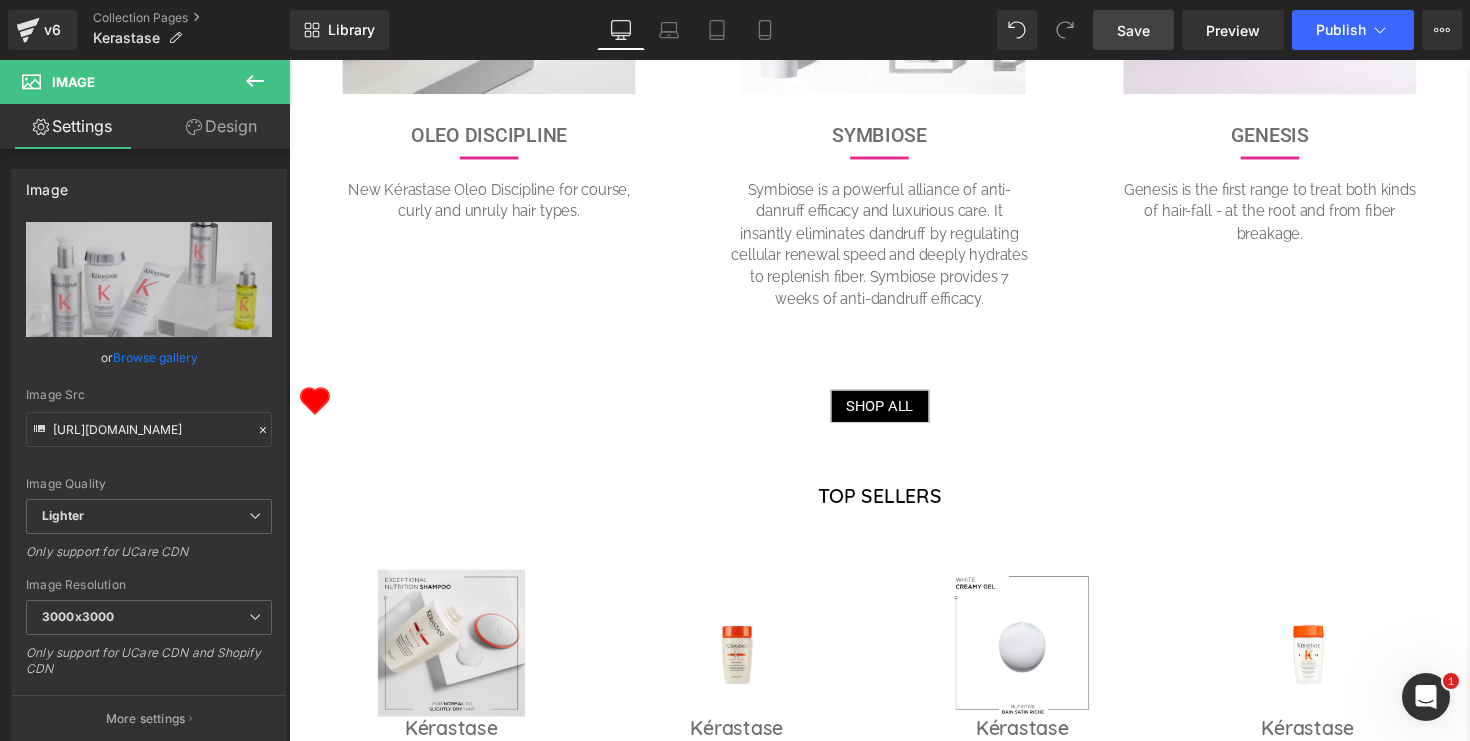 click on "Save" at bounding box center (1133, 30) 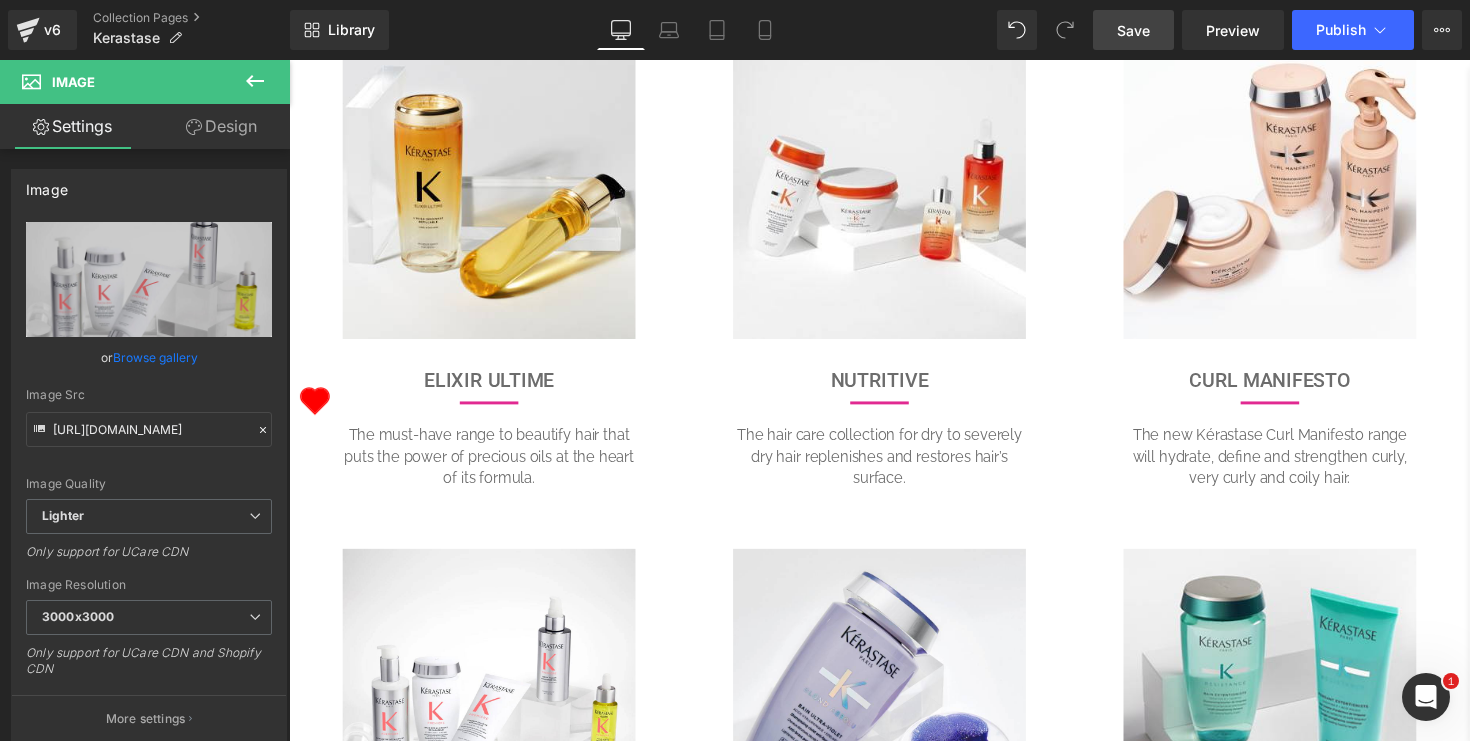 scroll, scrollTop: 714, scrollLeft: 0, axis: vertical 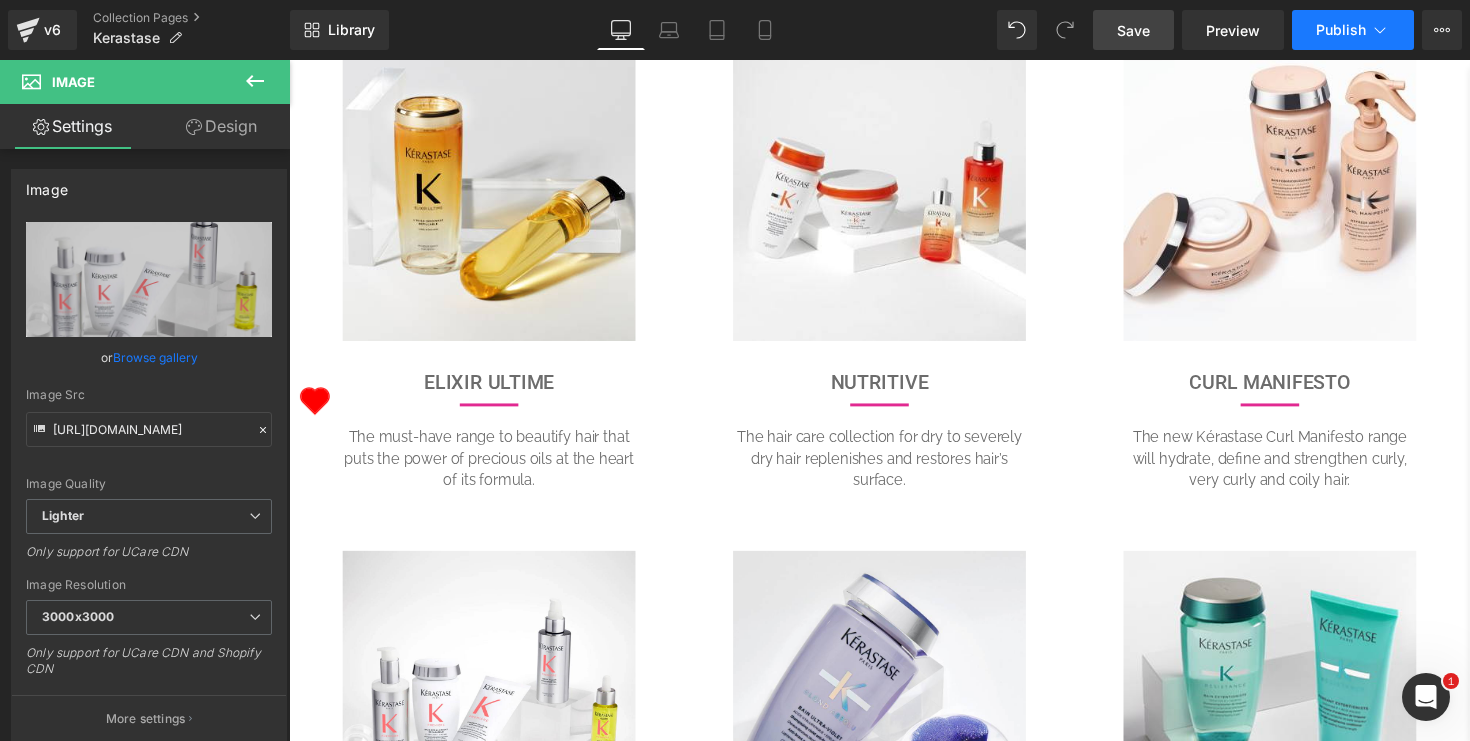click on "Publish" at bounding box center (1341, 30) 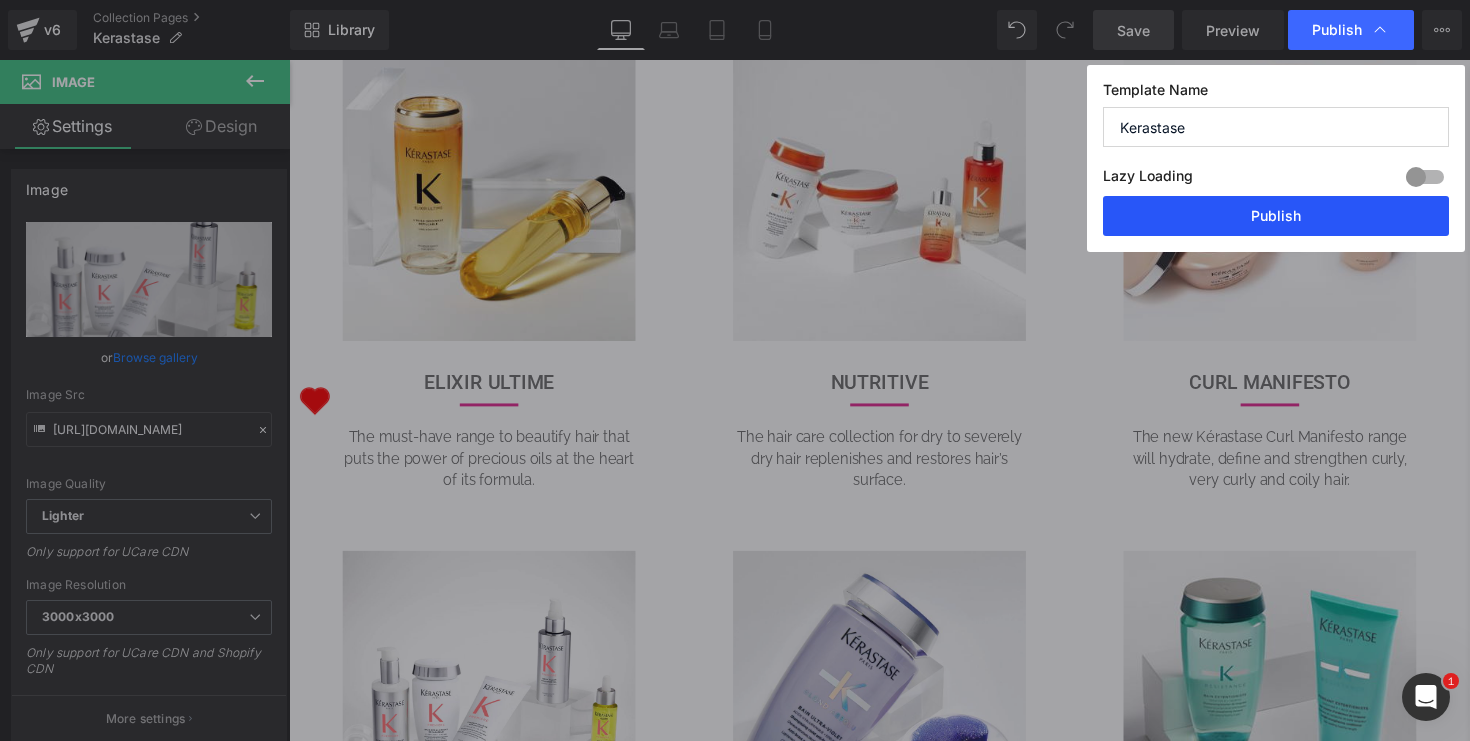 drag, startPoint x: 1249, startPoint y: 212, endPoint x: 983, endPoint y: 152, distance: 272.68295 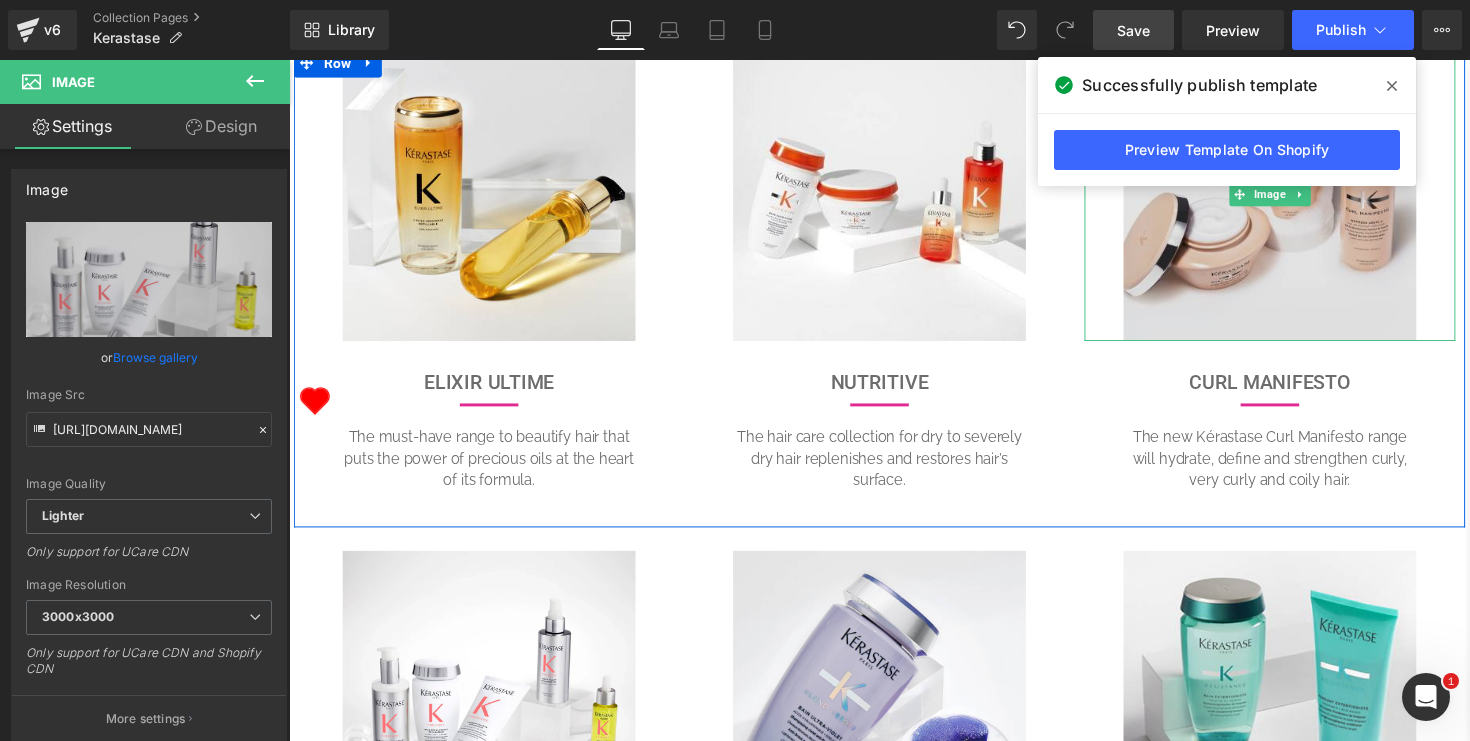 click at bounding box center [1294, 198] 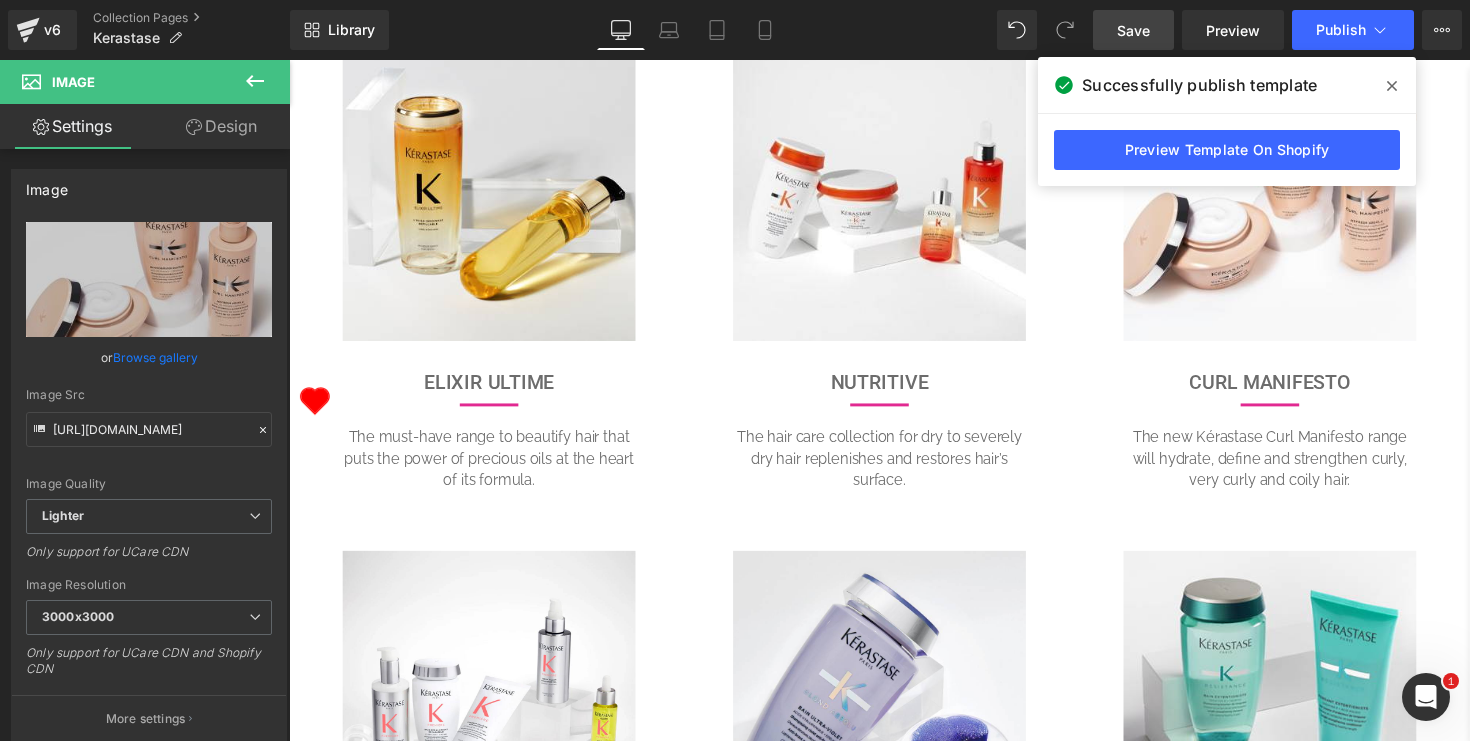 click 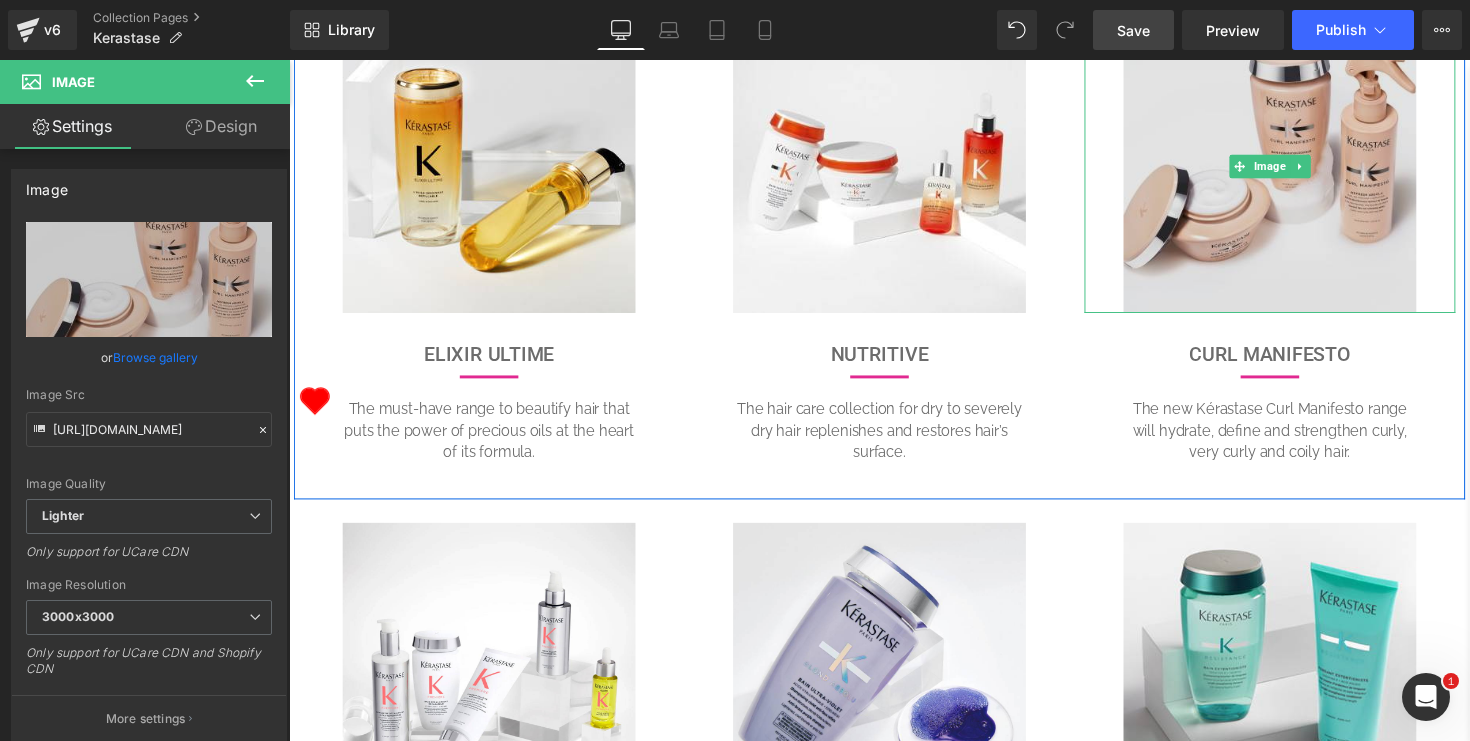 scroll, scrollTop: 756, scrollLeft: 0, axis: vertical 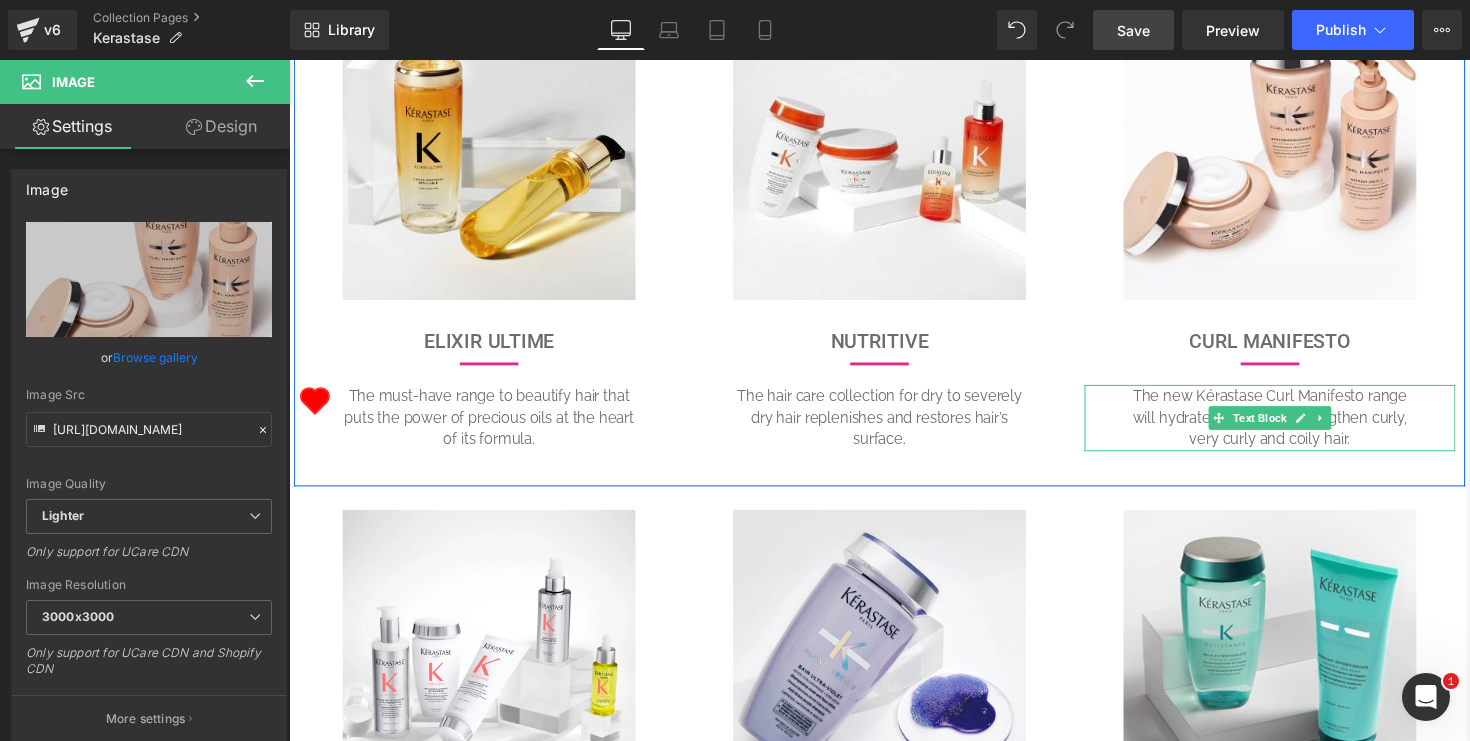 click on "The new Kérastase Curl Manifesto range will hydrate, define and strengthen curly, very curly and coily hair." at bounding box center (1294, 427) 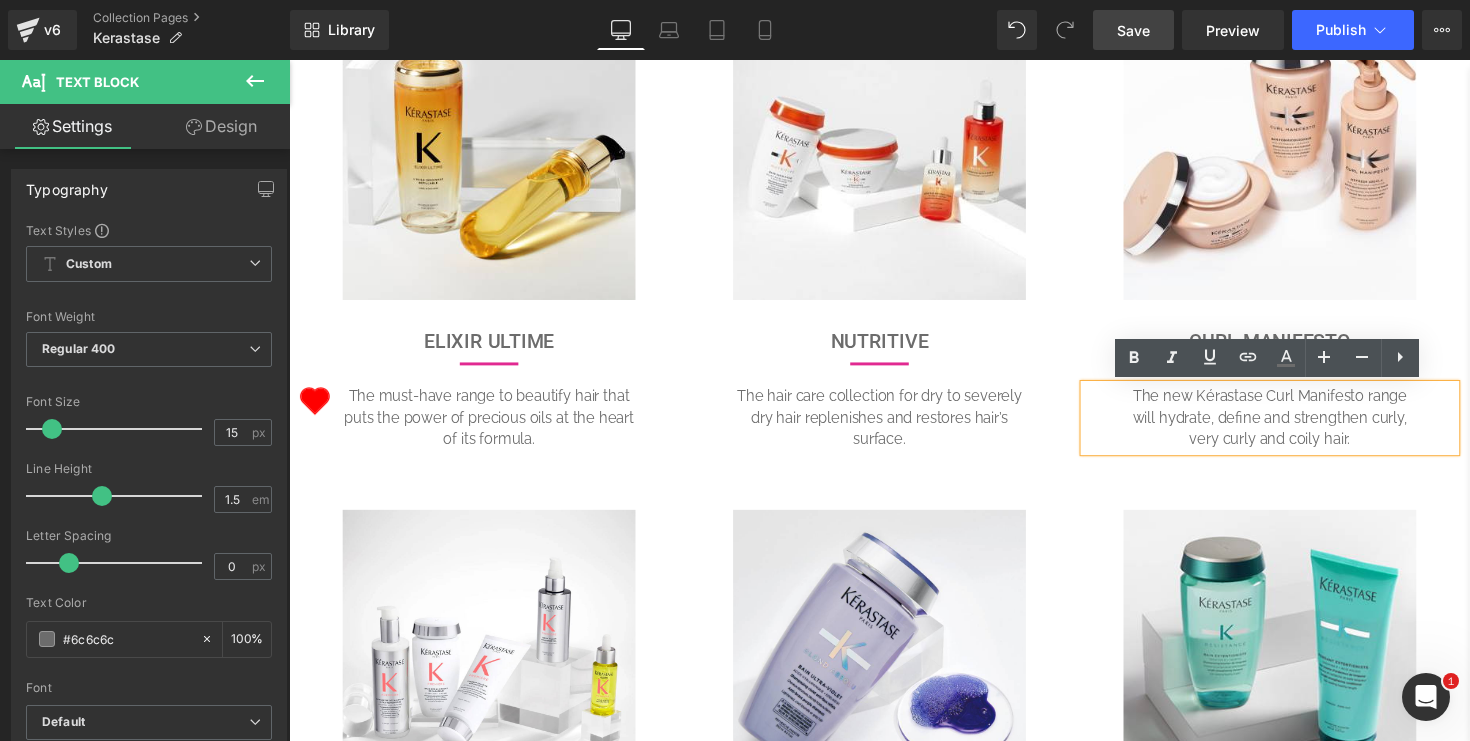 click on "The new Kérastase Curl Manifesto range will hydrate, define and strengthen curly, very curly and coily hair." at bounding box center [1294, 427] 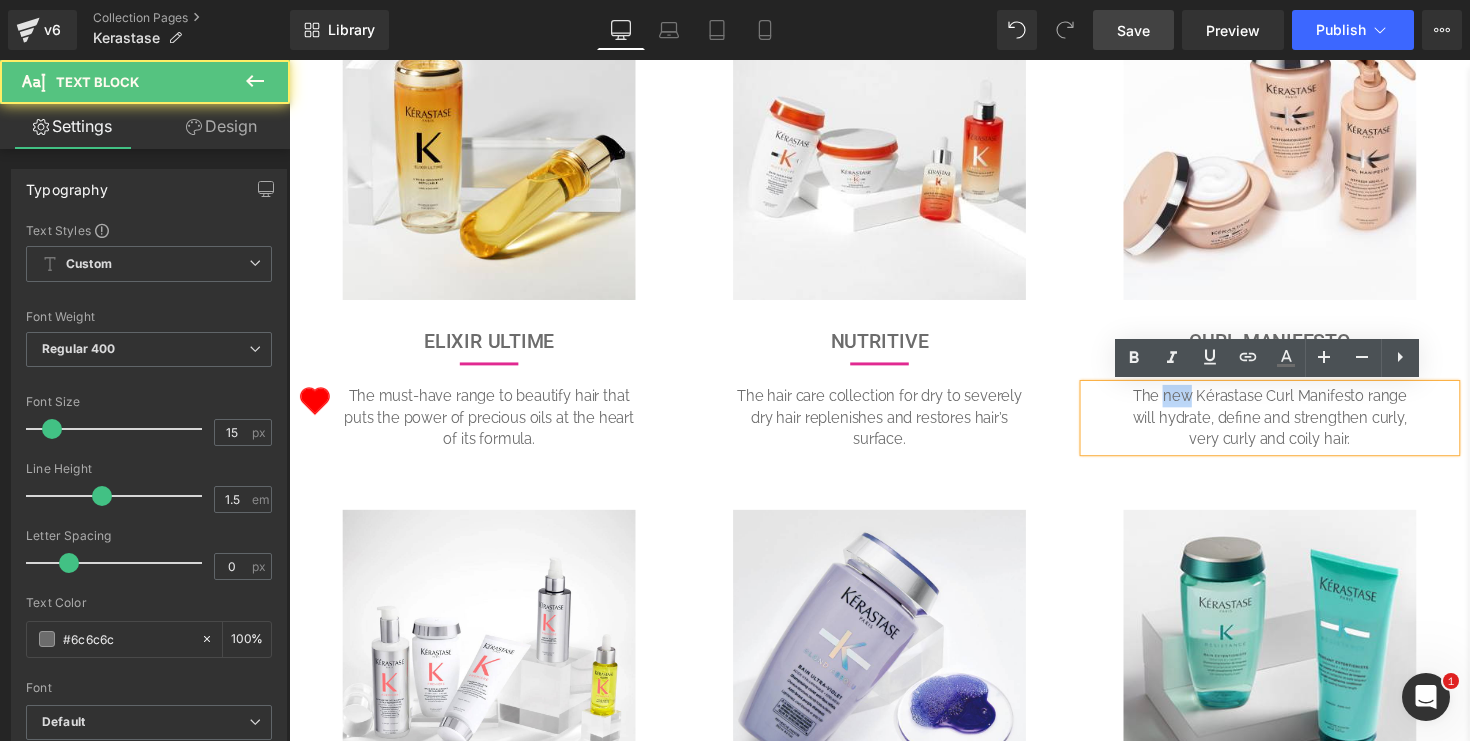 click on "The new Kérastase Curl Manifesto range will hydrate, define and strengthen curly, very curly and coily hair." at bounding box center (1294, 427) 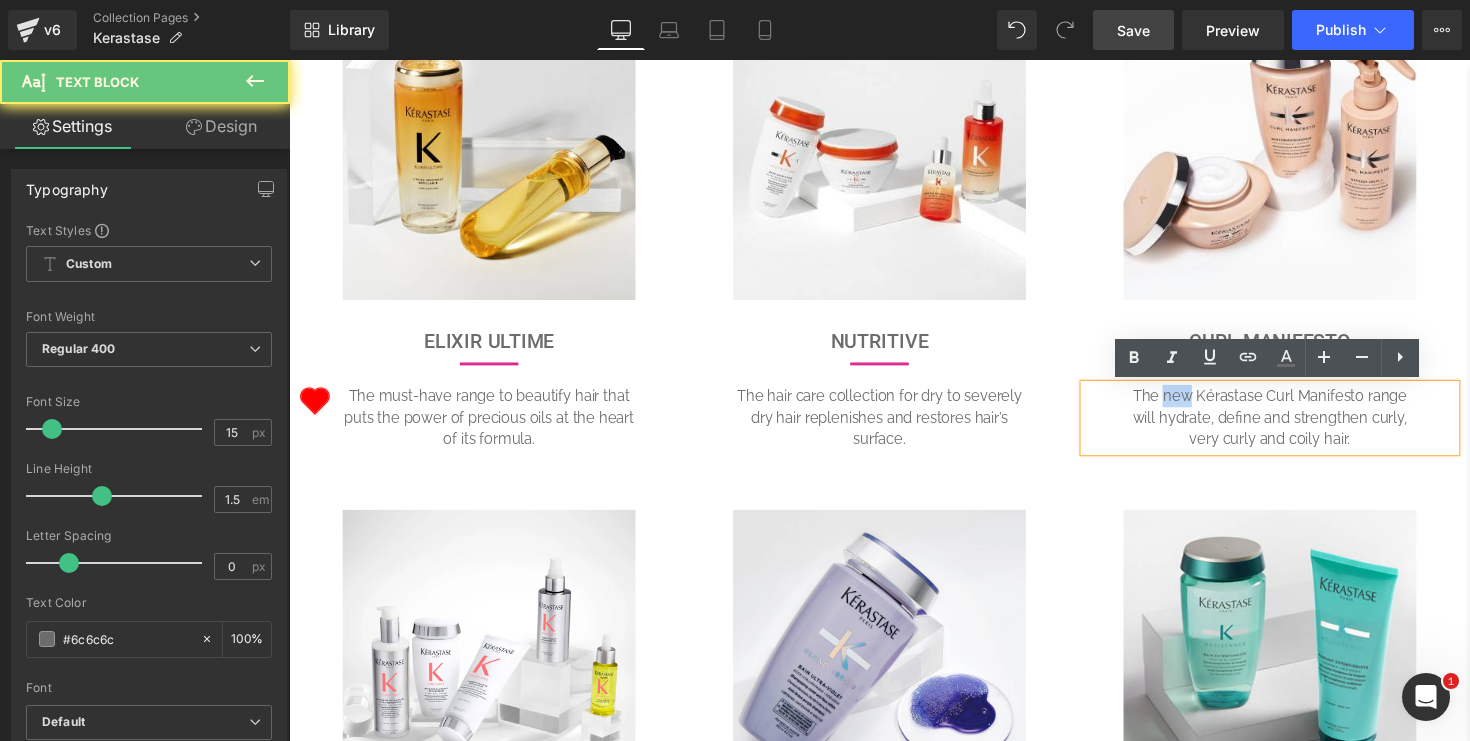 type 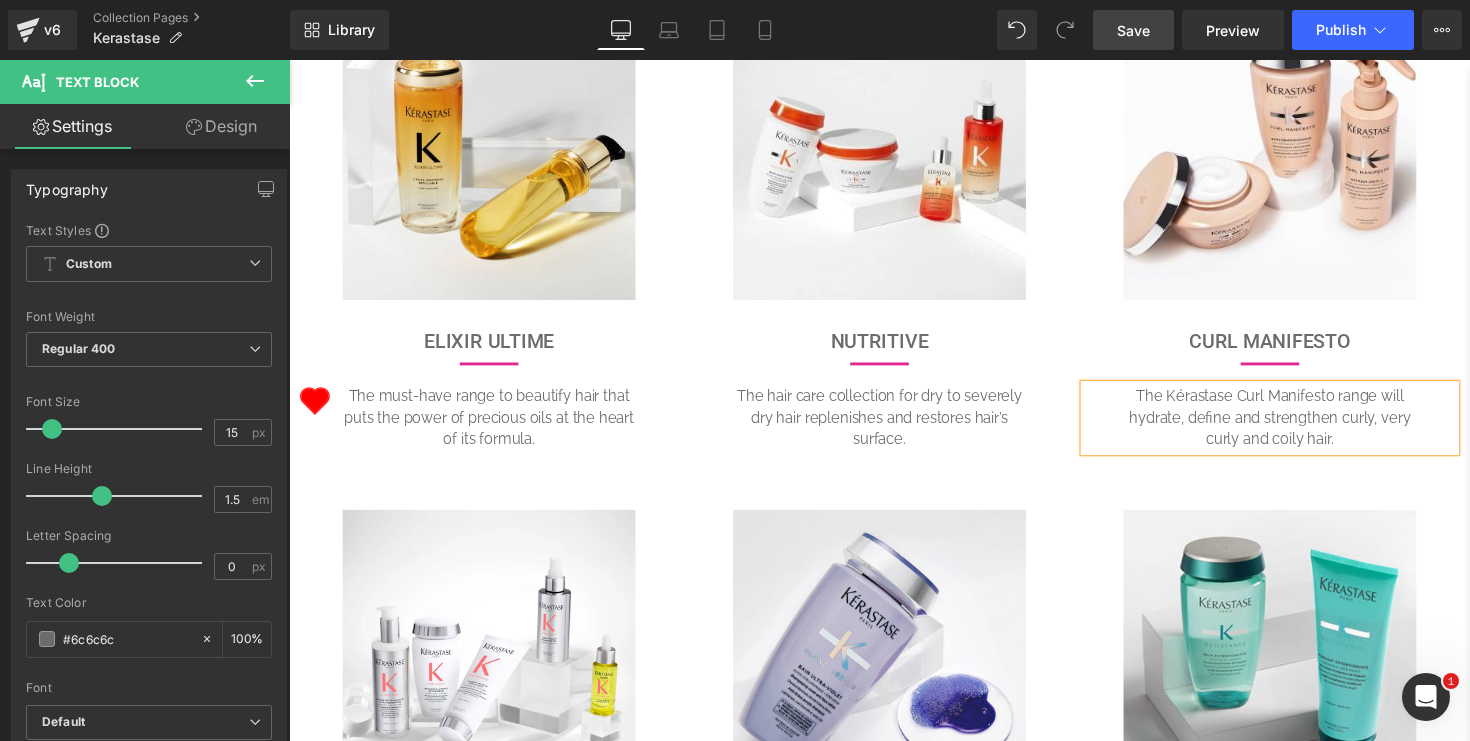 drag, startPoint x: 1158, startPoint y: 404, endPoint x: 1365, endPoint y: 446, distance: 211.2179 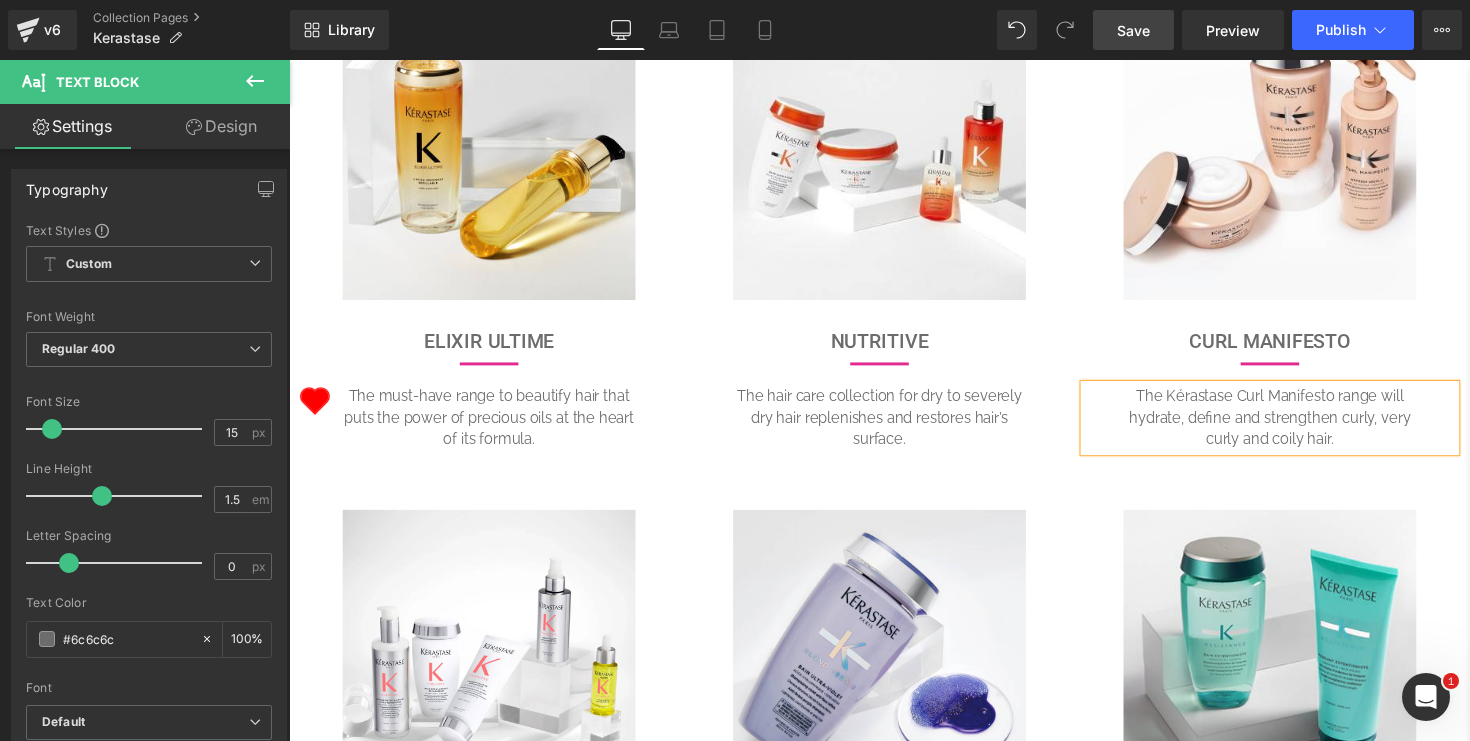 click on "The Kérastase Curl Manifesto range will hydrate, define and strengthen curly, very curly and coily hair." at bounding box center (1294, 427) 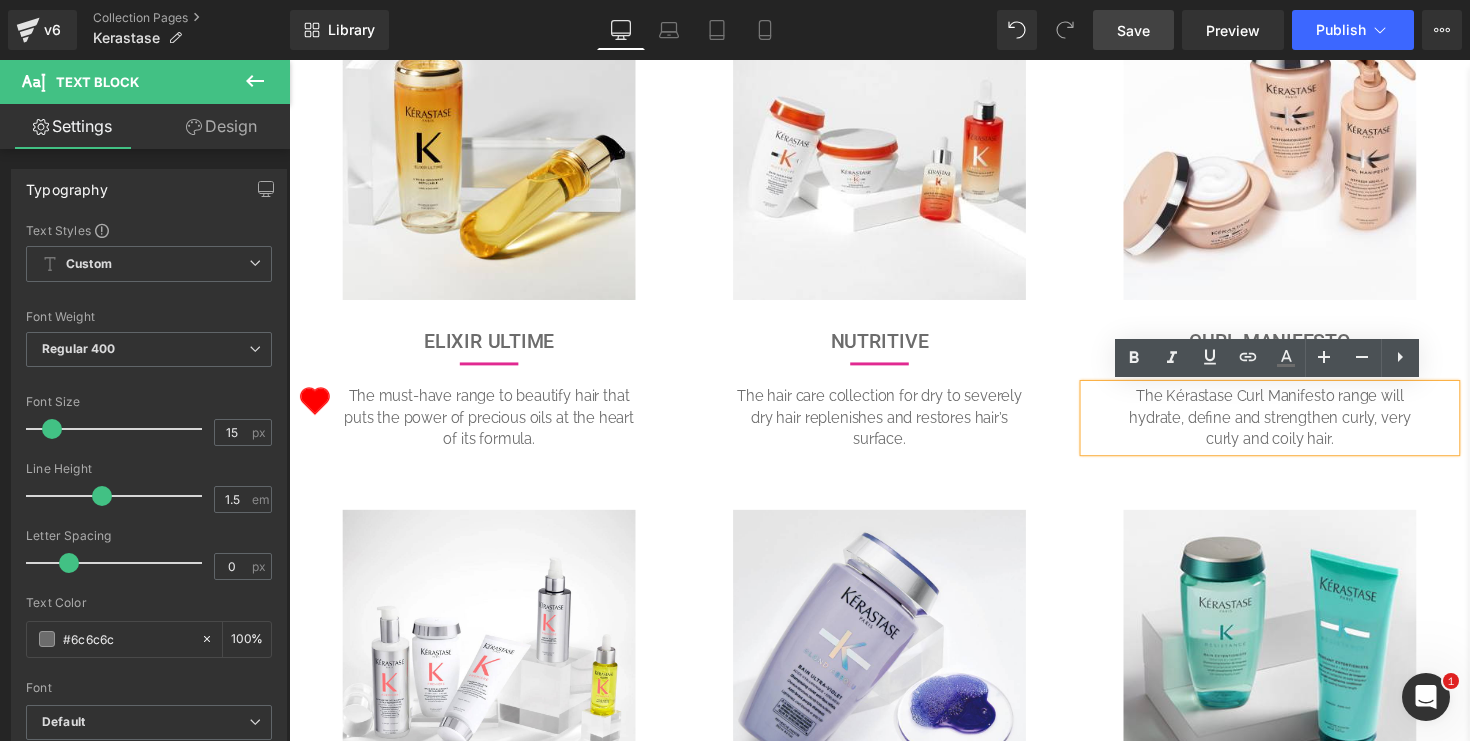 copy on "The Kérastase Curl Manifesto range will hydrate, define and strengthen curly, very curly and coily hair." 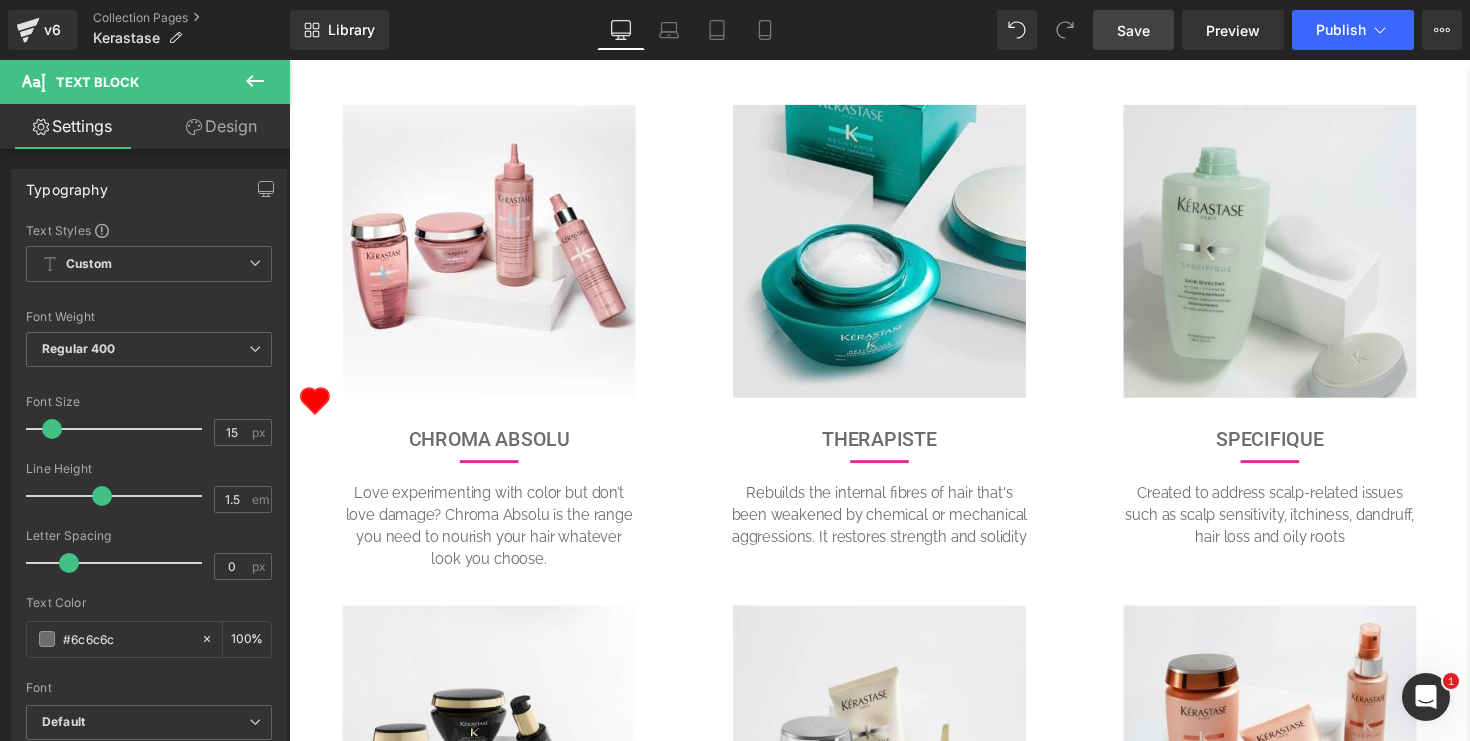 scroll, scrollTop: 1796, scrollLeft: 0, axis: vertical 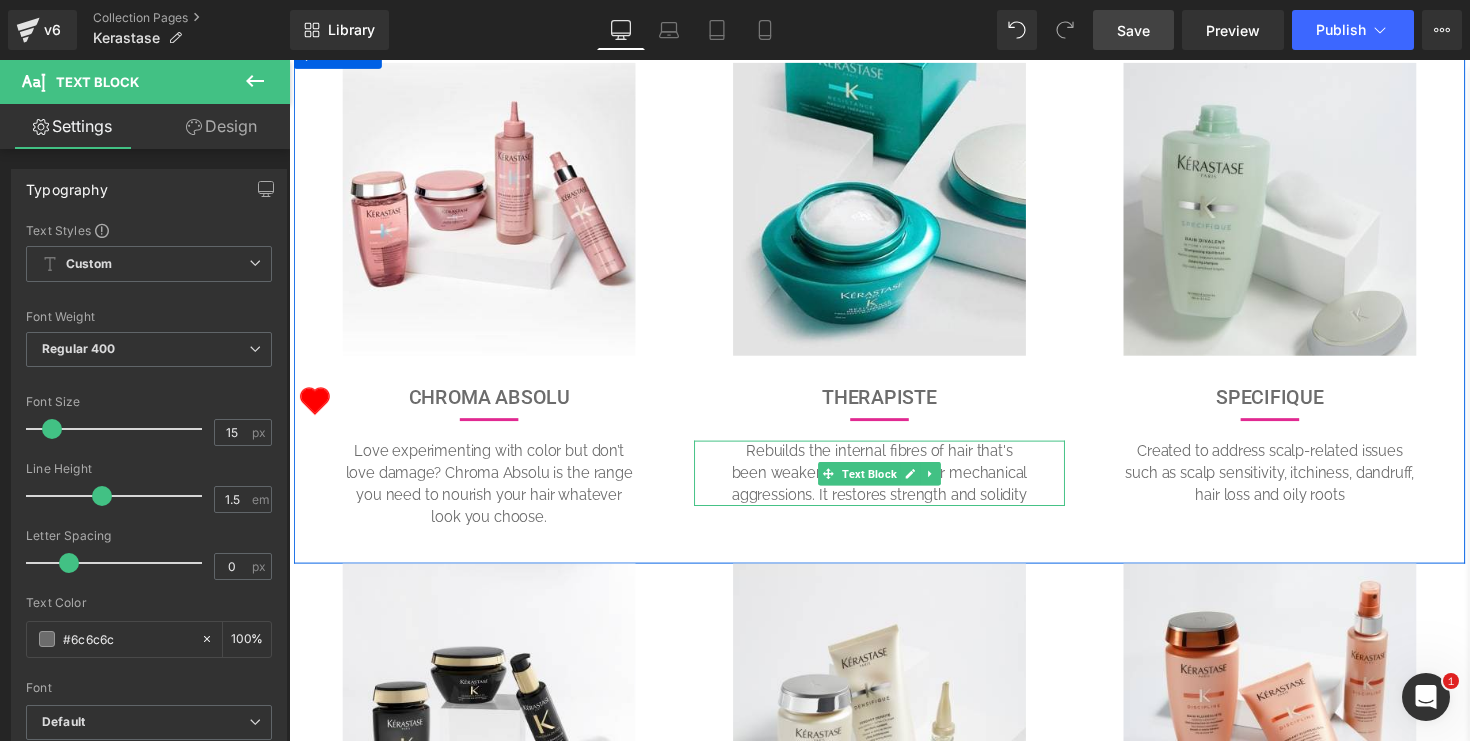 click on "Rebuilds the internal fibres of hair that's been weakened by chemical or mechanical aggressions. It restores strength and solidity" at bounding box center [894, 484] 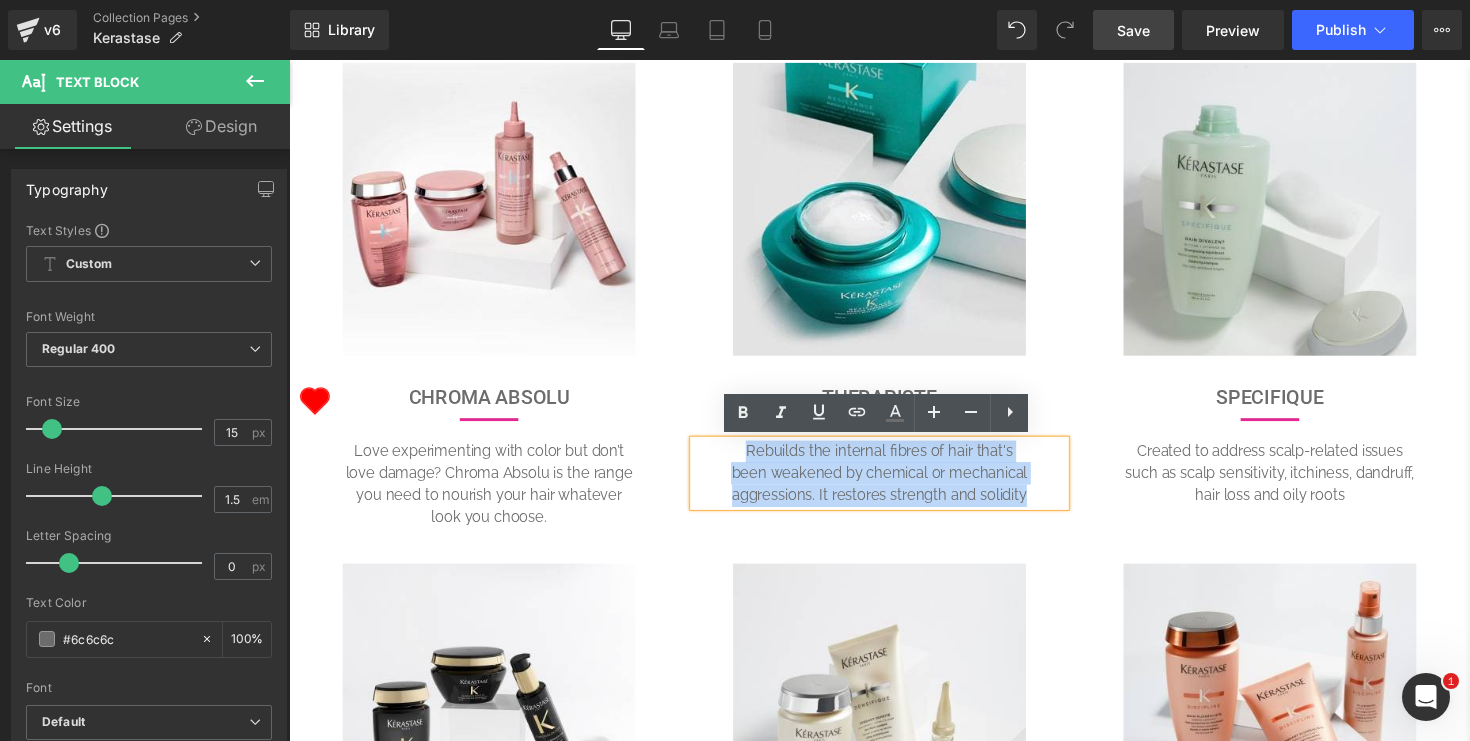 drag, startPoint x: 761, startPoint y: 460, endPoint x: 1051, endPoint y: 503, distance: 293.1706 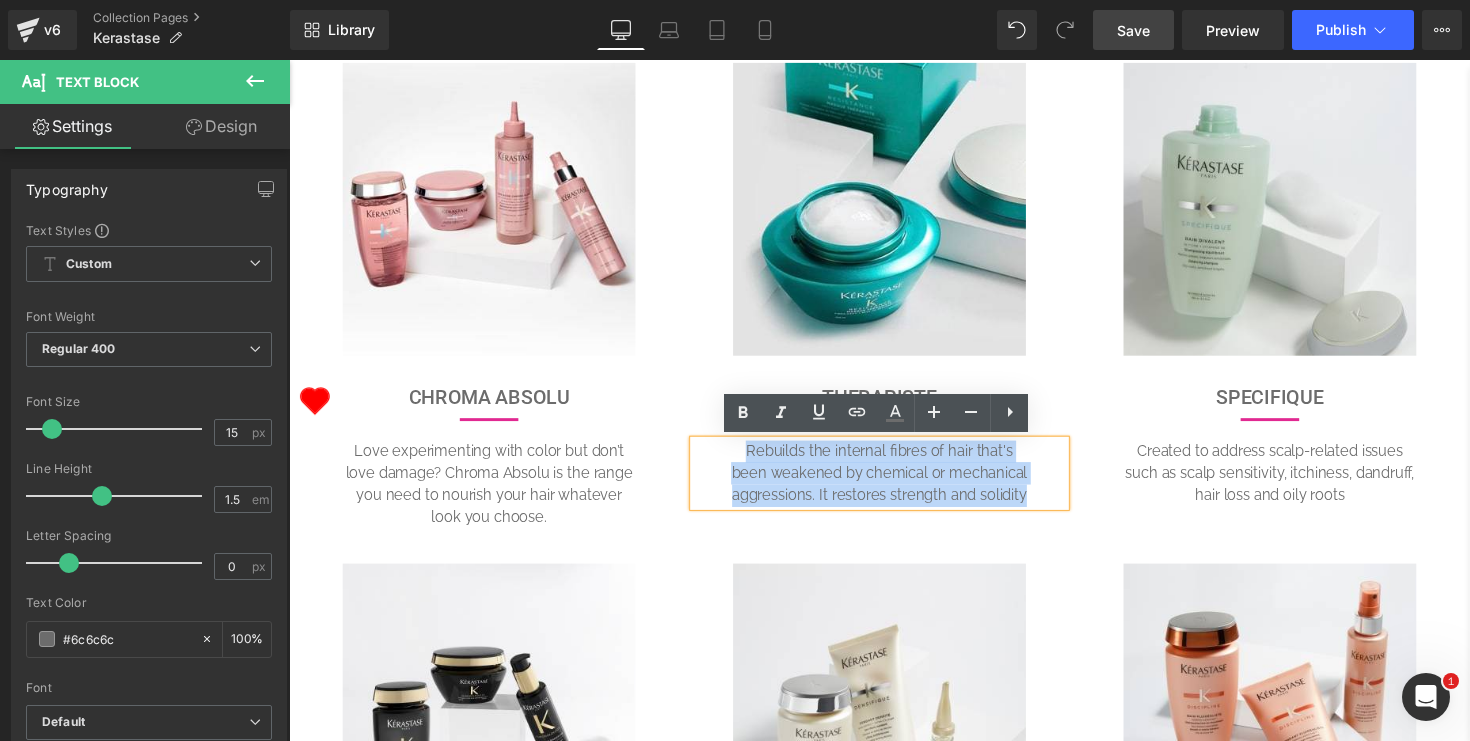 click on "Rebuilds the internal fibres of hair that's been weakened by chemical or mechanical aggressions. It restores strength and solidity" at bounding box center [894, 484] 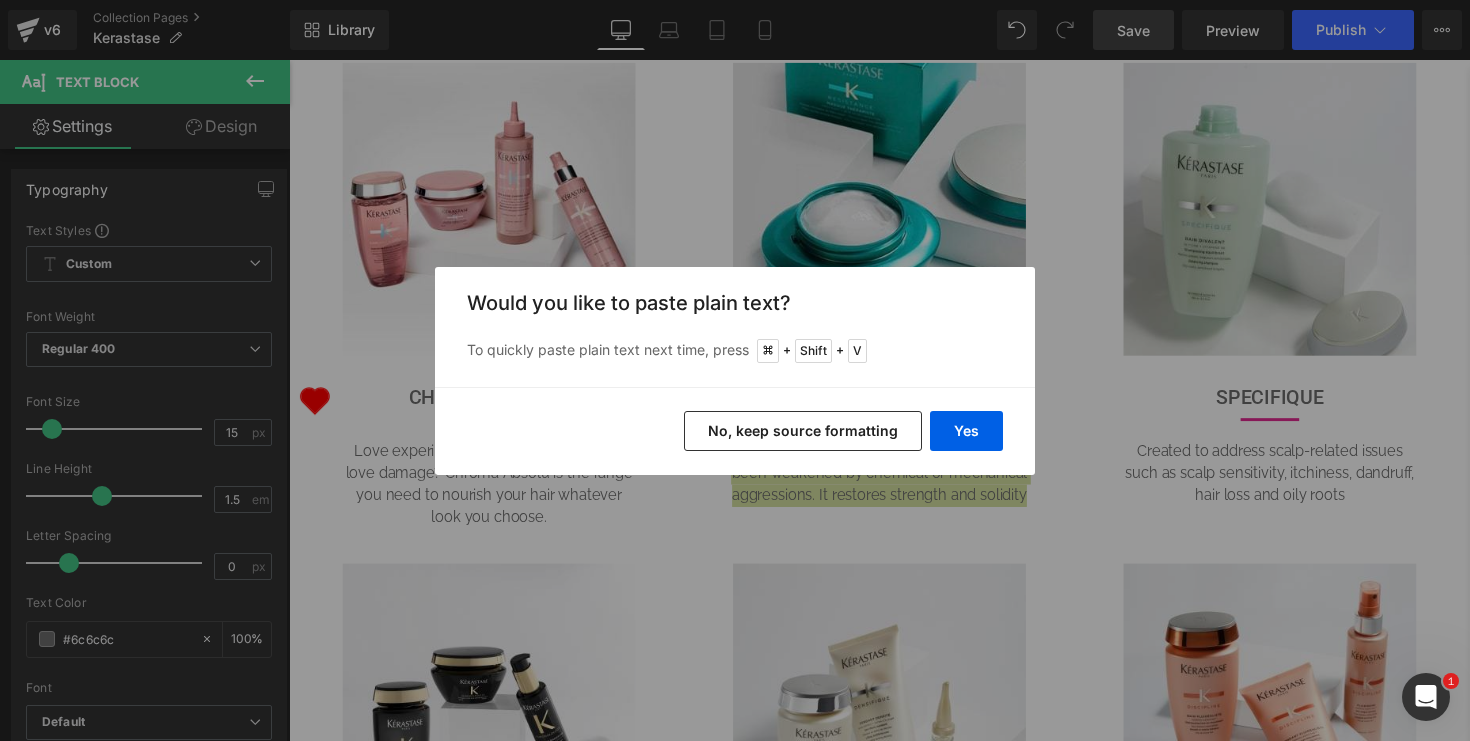 click on "No, keep source formatting" at bounding box center (803, 431) 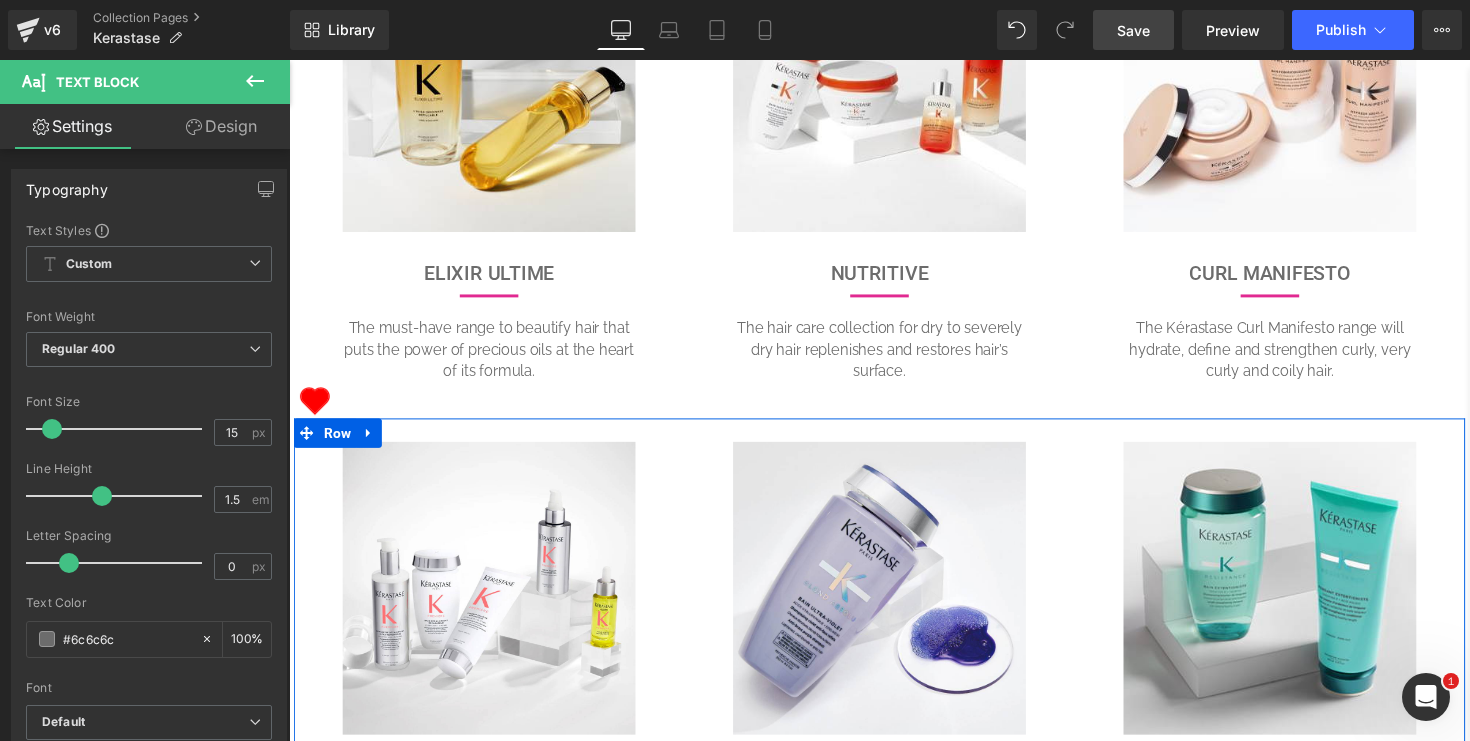 scroll, scrollTop: 793, scrollLeft: 0, axis: vertical 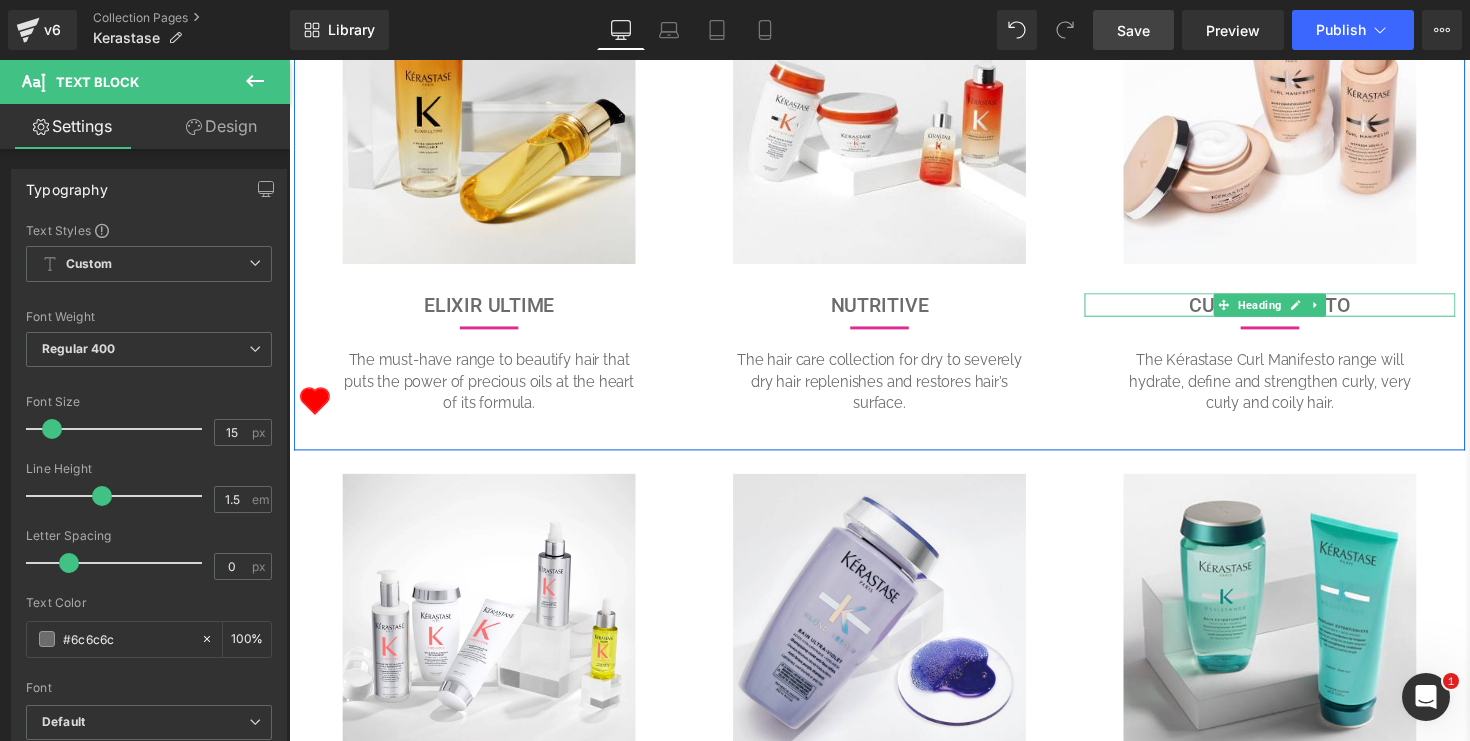 click on "CURL MANIFESTO" at bounding box center (1294, 311) 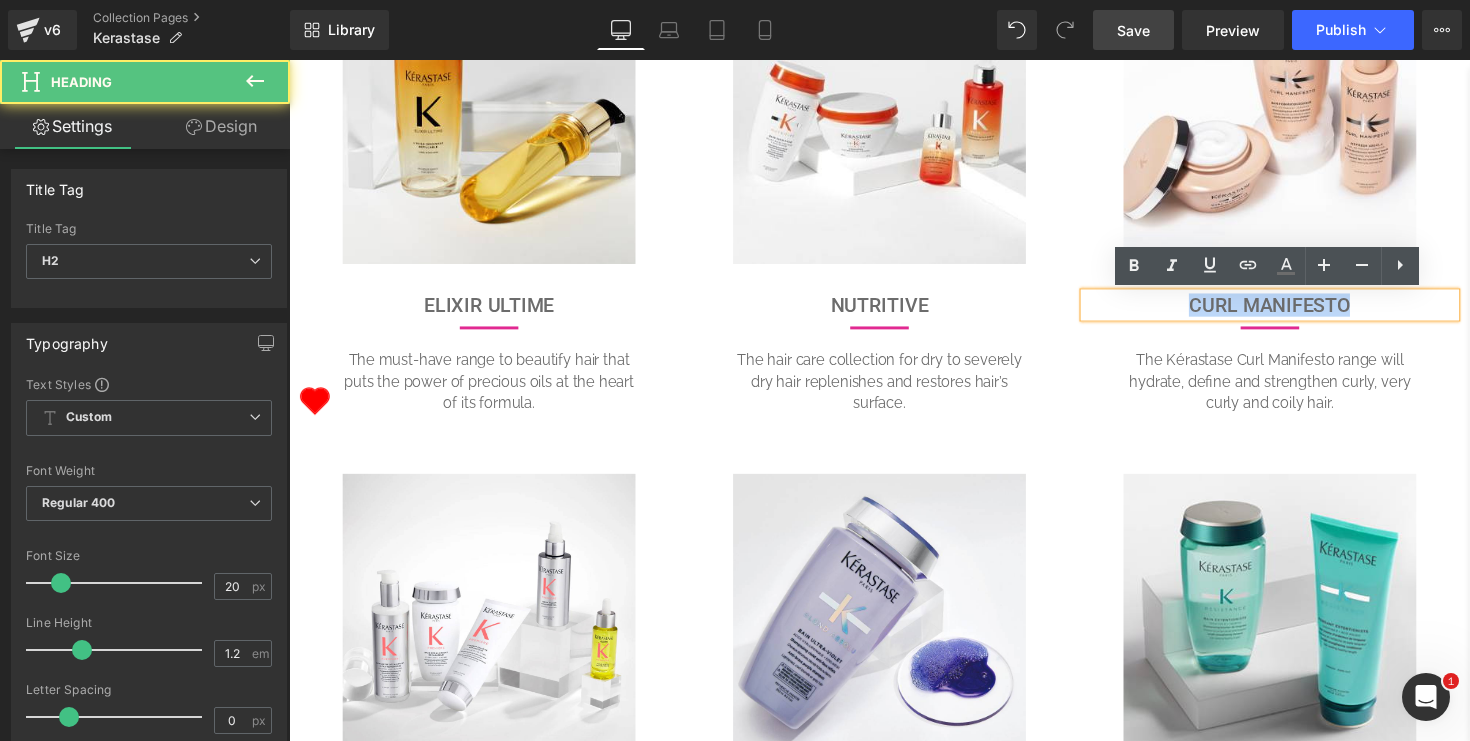 drag, startPoint x: 1379, startPoint y: 310, endPoint x: 1211, endPoint y: 308, distance: 168.0119 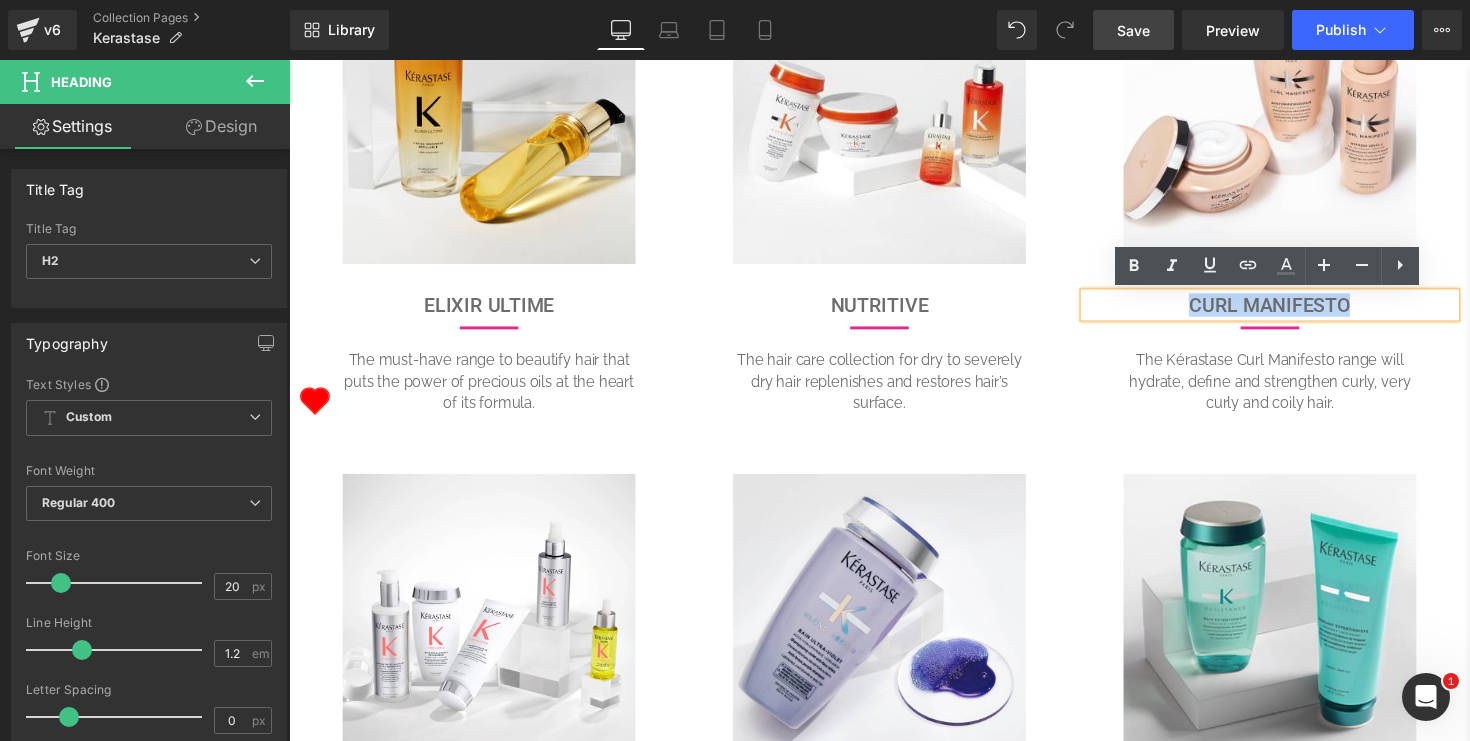 copy on "CURL MANIFESTO" 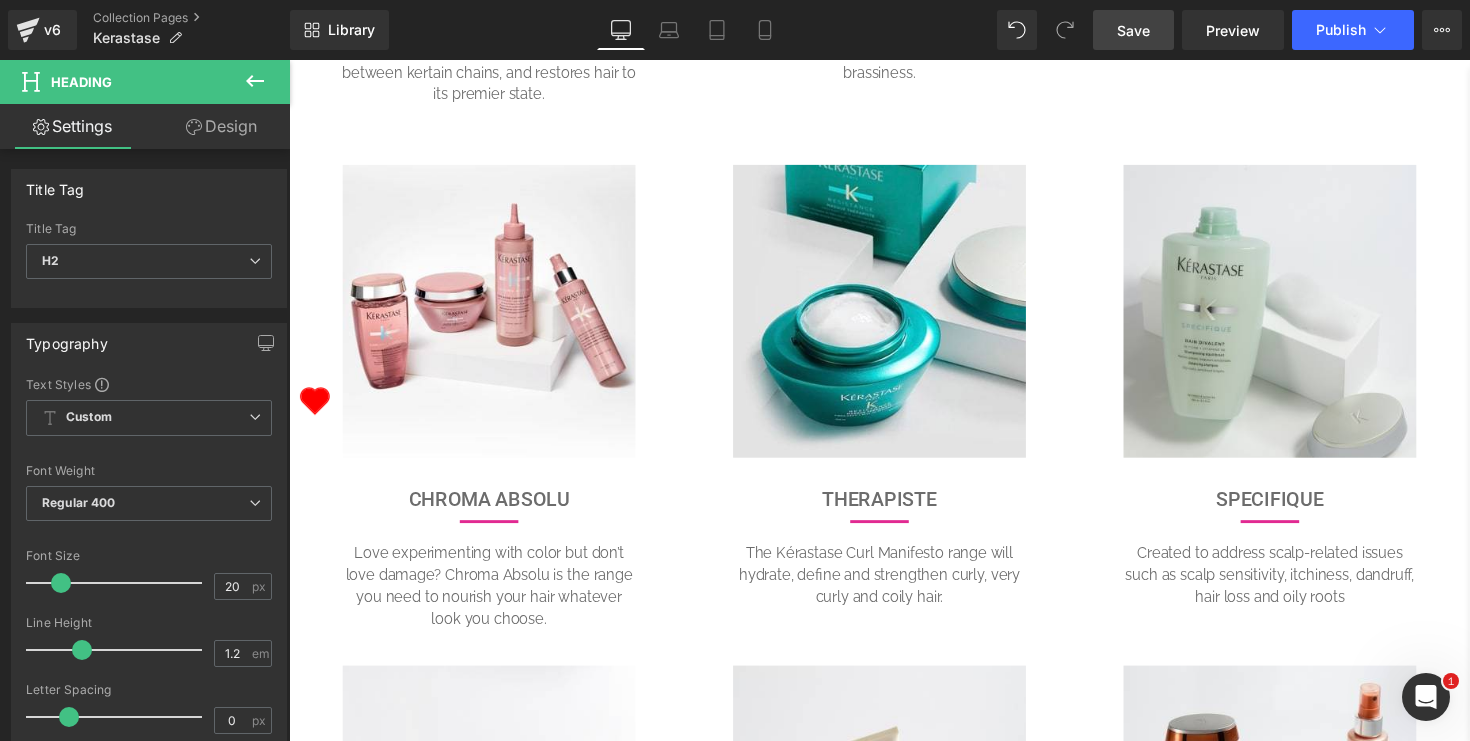 scroll, scrollTop: 1694, scrollLeft: 0, axis: vertical 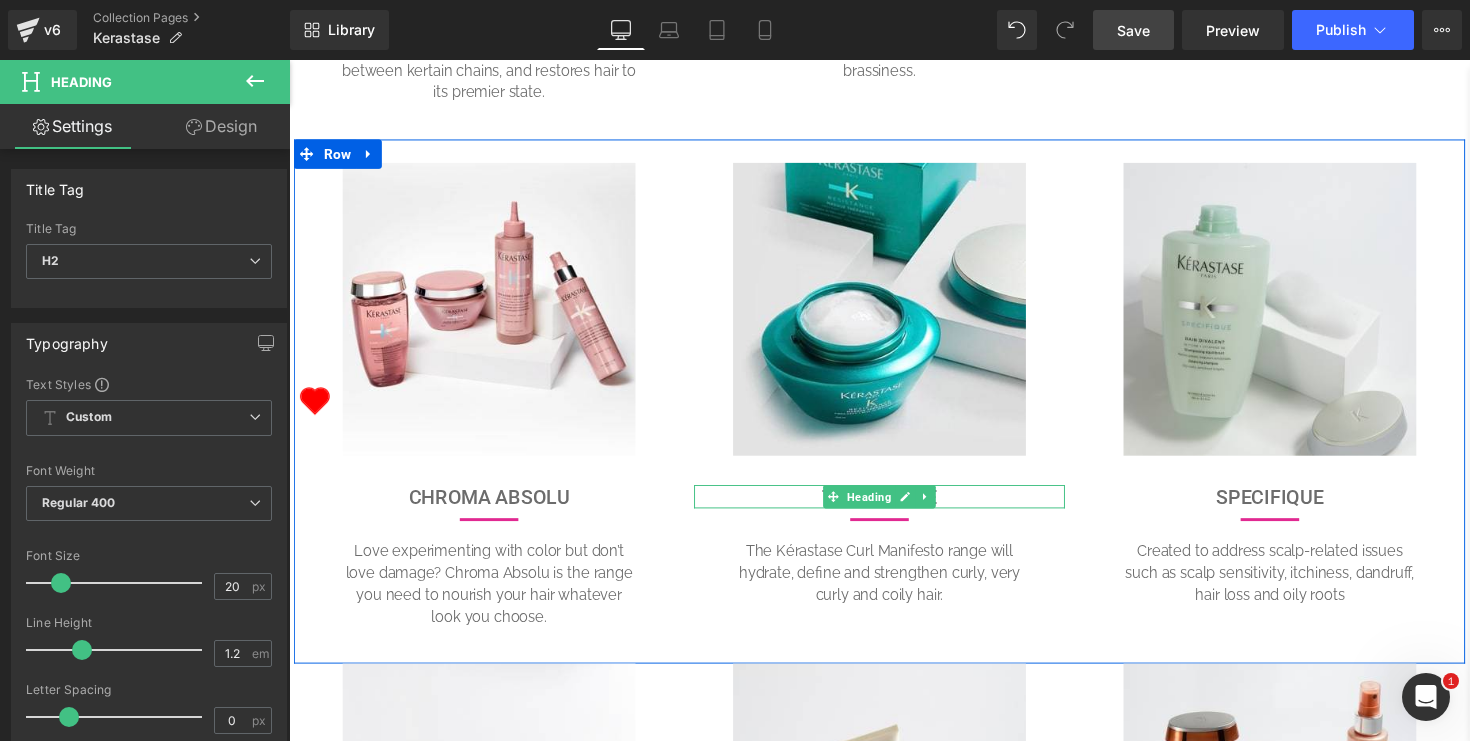 click 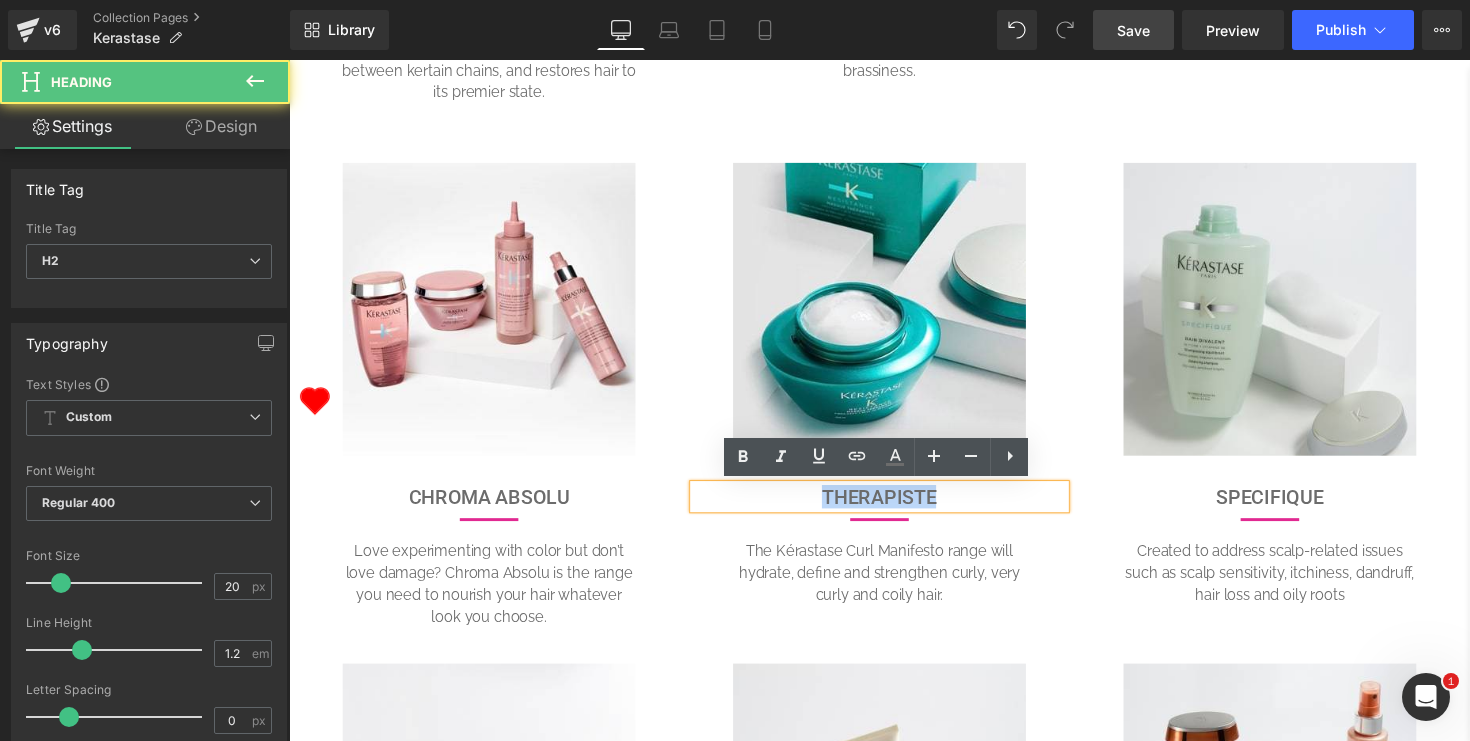 drag, startPoint x: 953, startPoint y: 504, endPoint x: 824, endPoint y: 503, distance: 129.00388 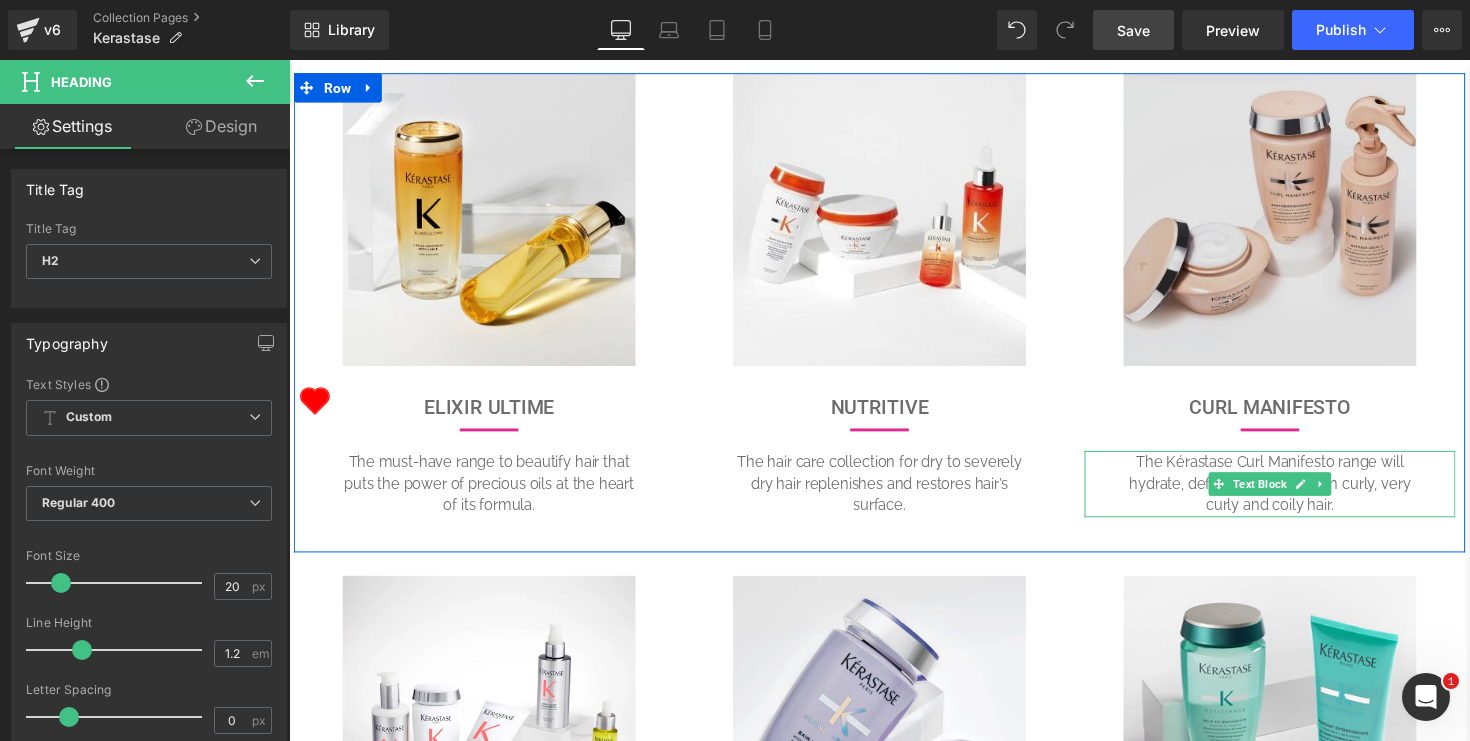 scroll, scrollTop: 664, scrollLeft: 0, axis: vertical 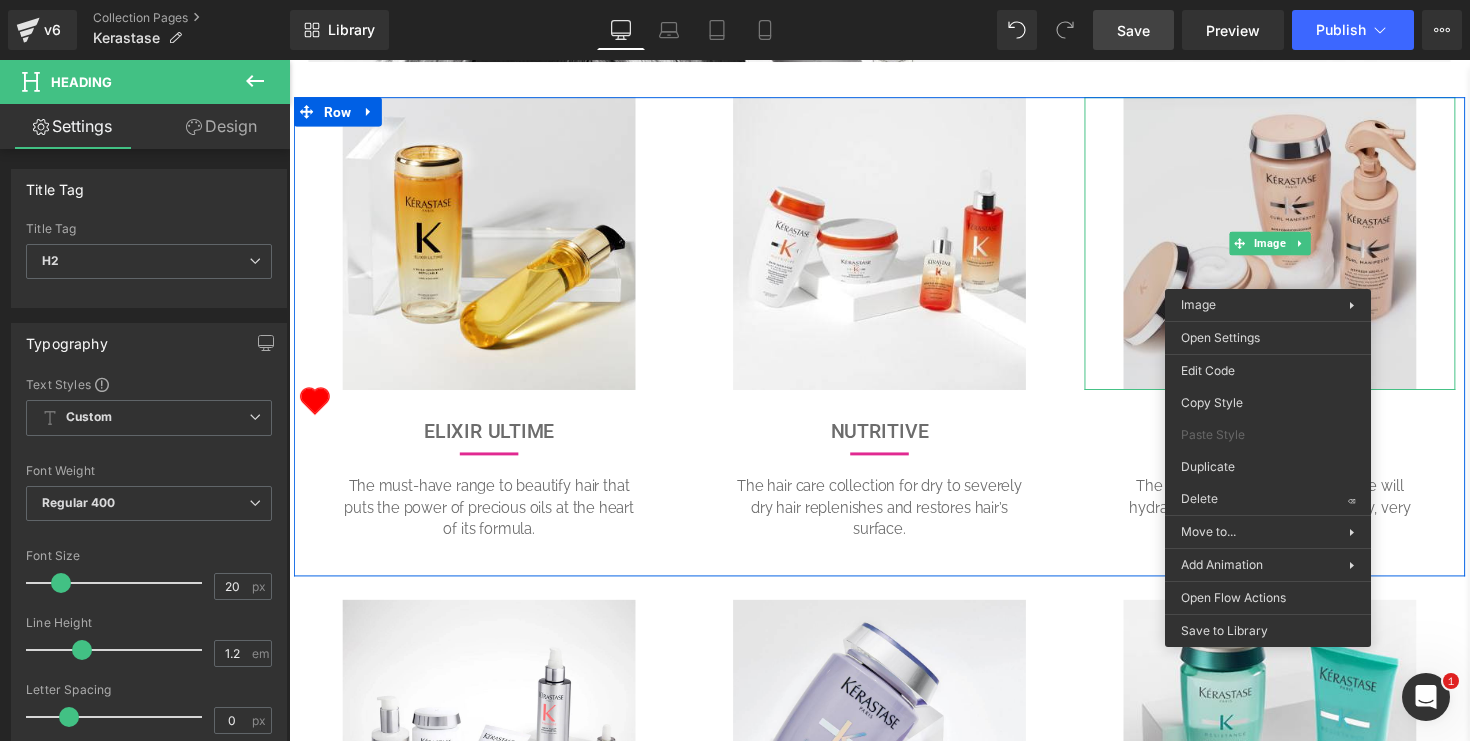 click at bounding box center (1294, 248) 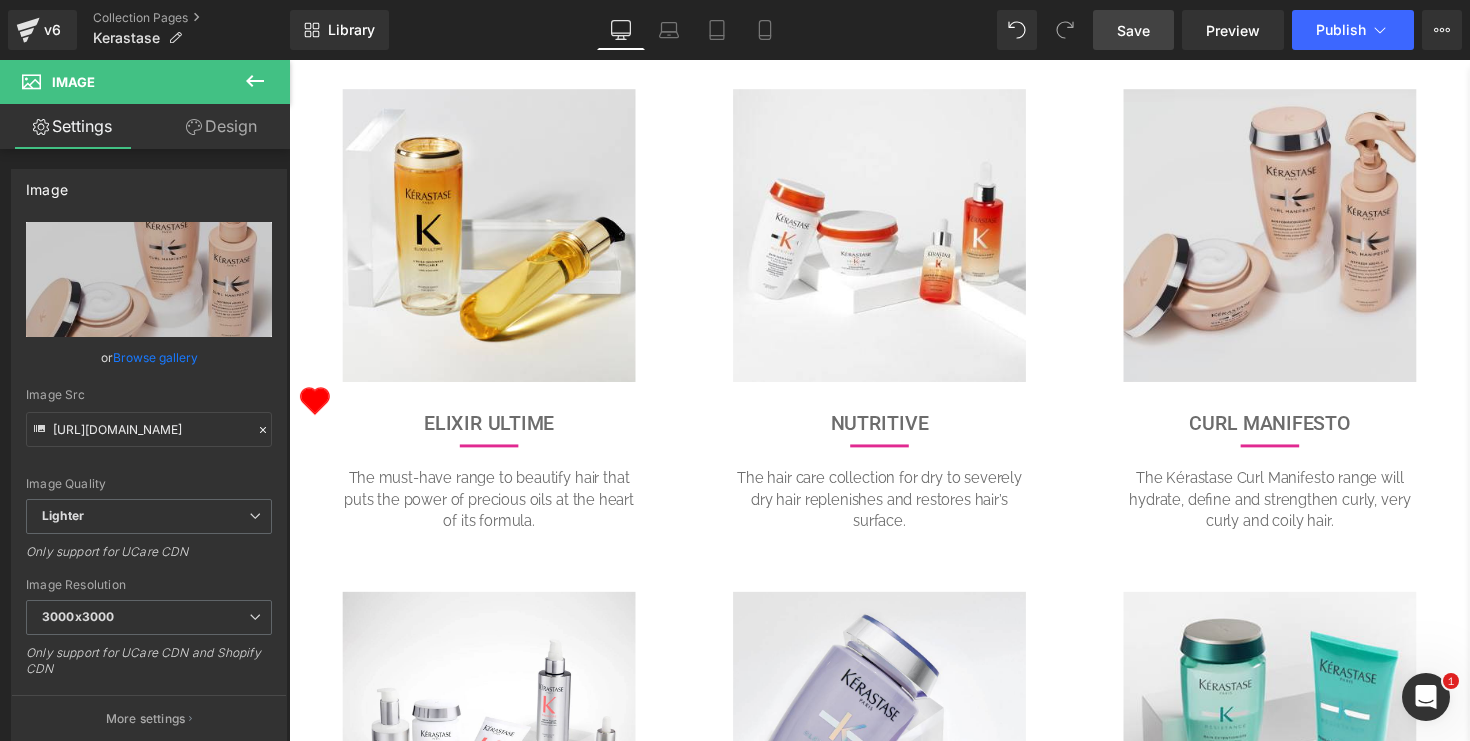 scroll, scrollTop: 653, scrollLeft: 0, axis: vertical 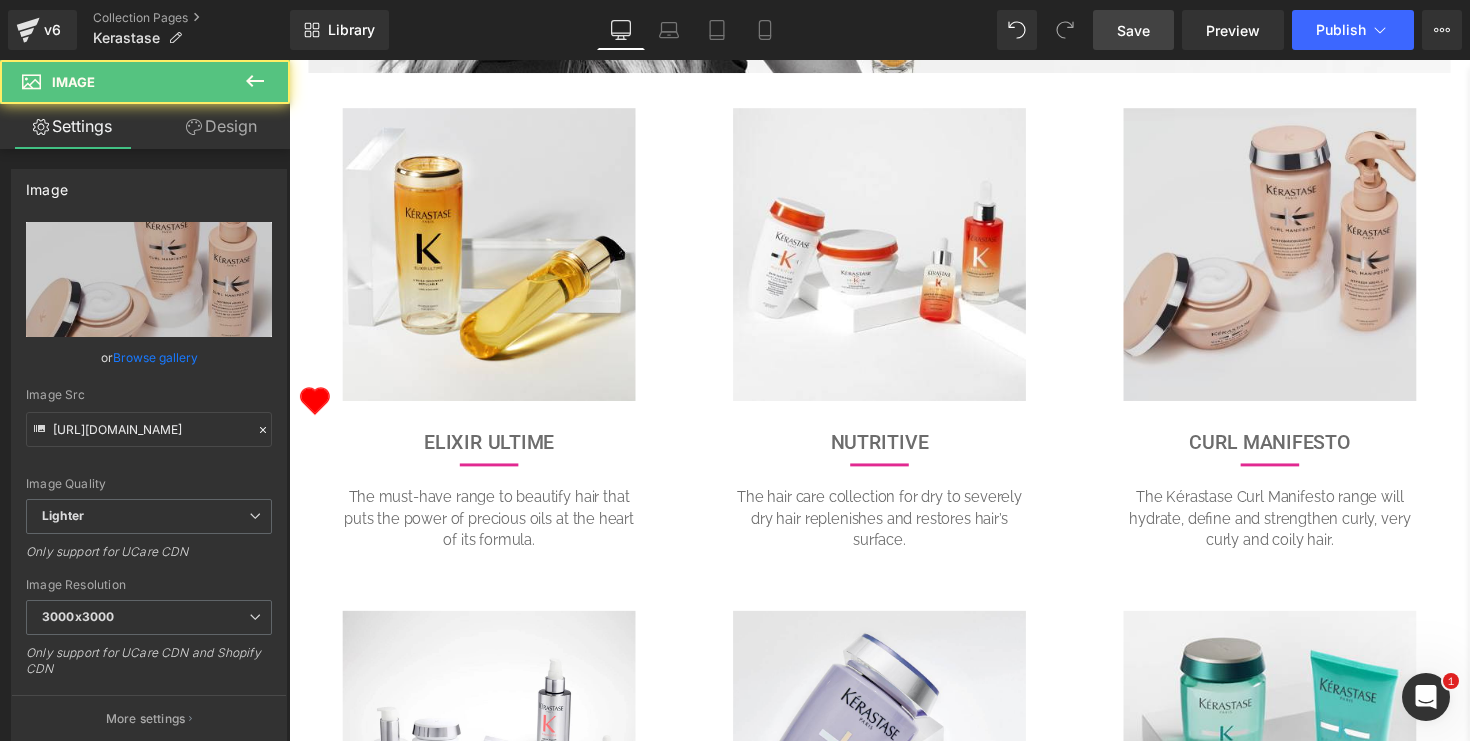 click at bounding box center [1294, 259] 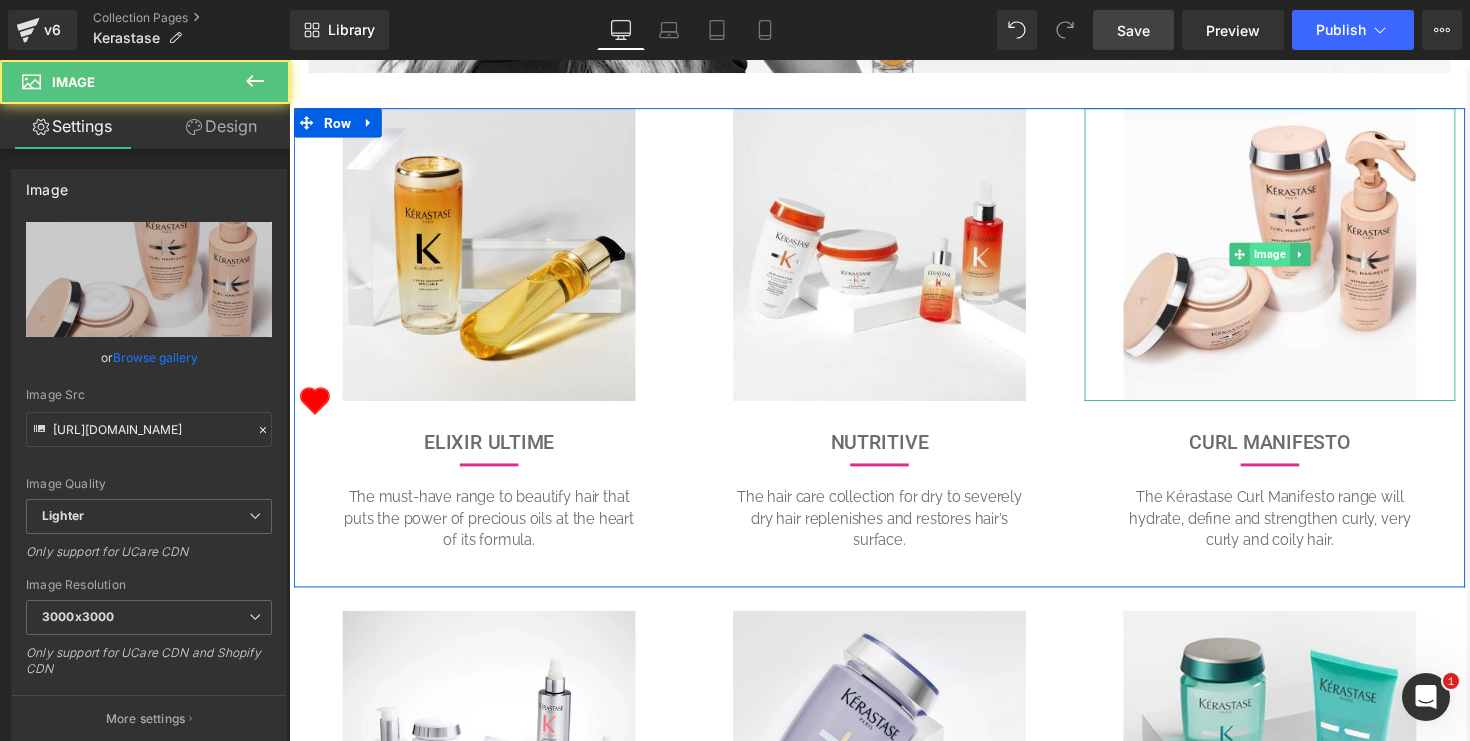 click on "Image" at bounding box center (1293, 259) 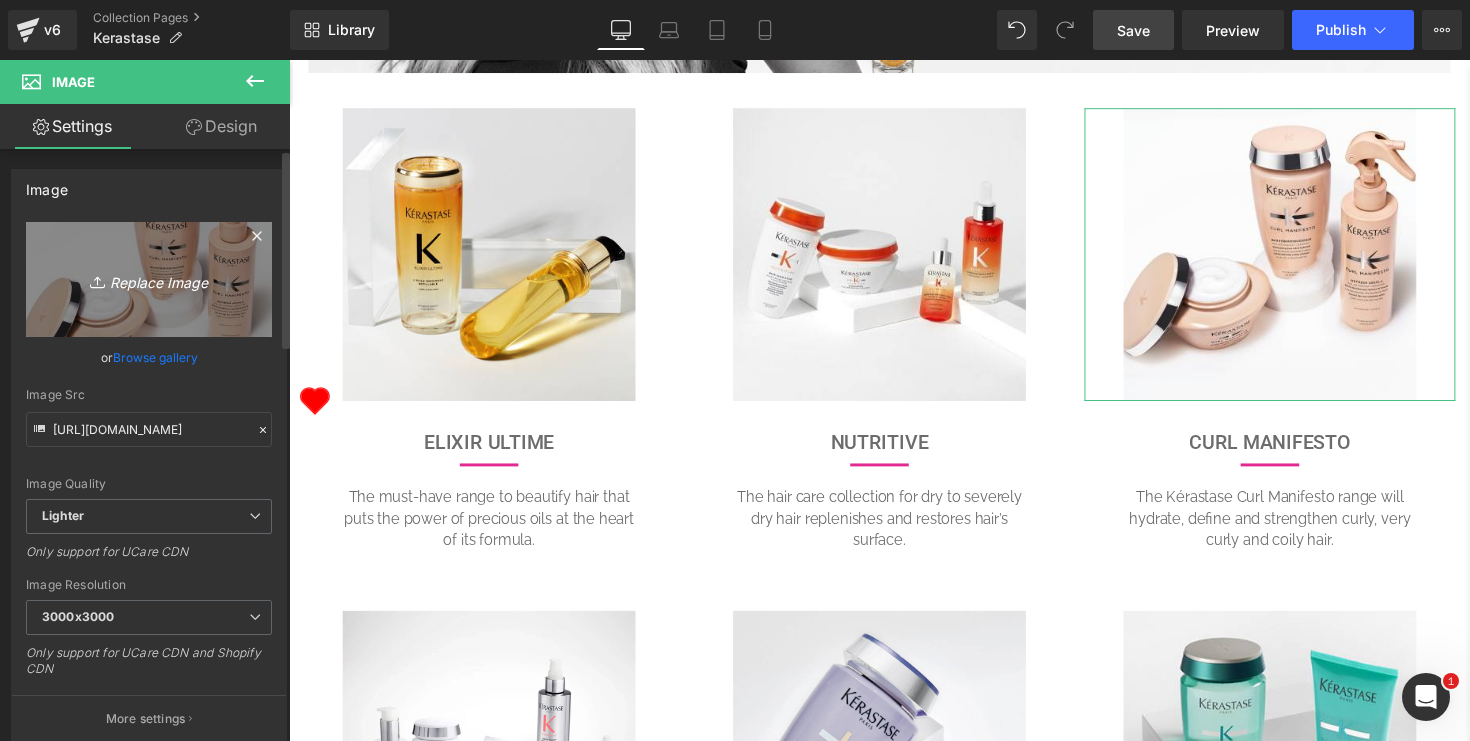 click on "Replace Image" at bounding box center [149, 279] 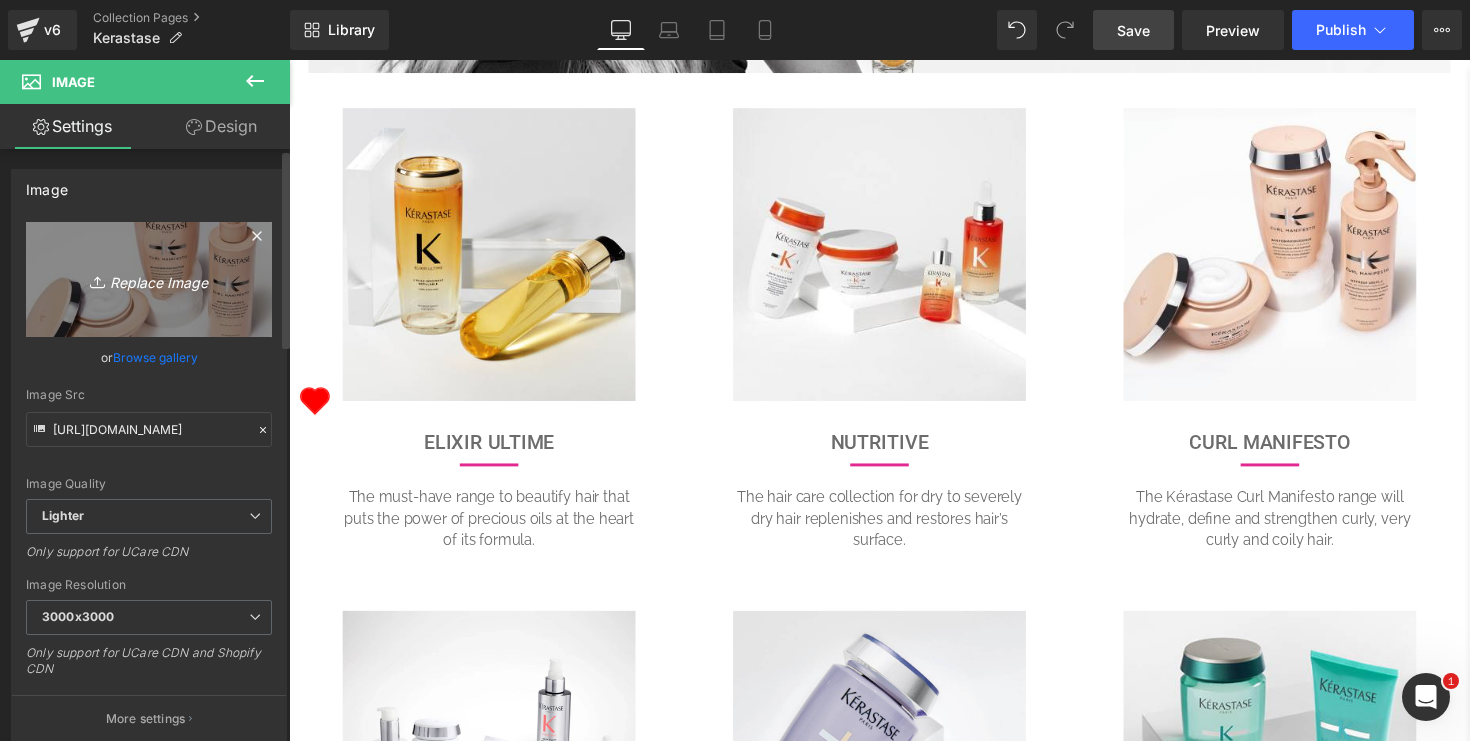 type on "C:\fakepath\kerastase-gloss-absolu-champu-[PERSON_NAME]-hydra-glaze-500-ml.jpg" 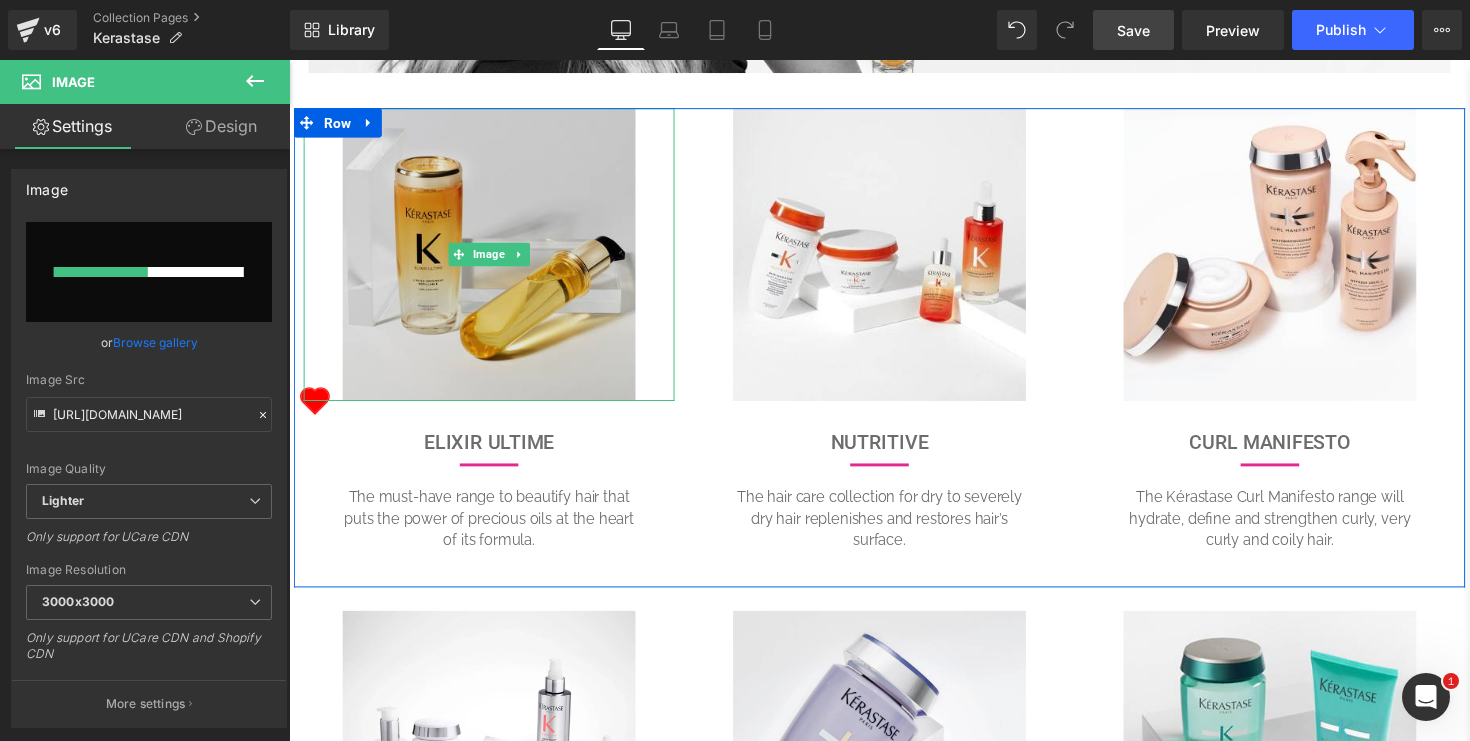 type 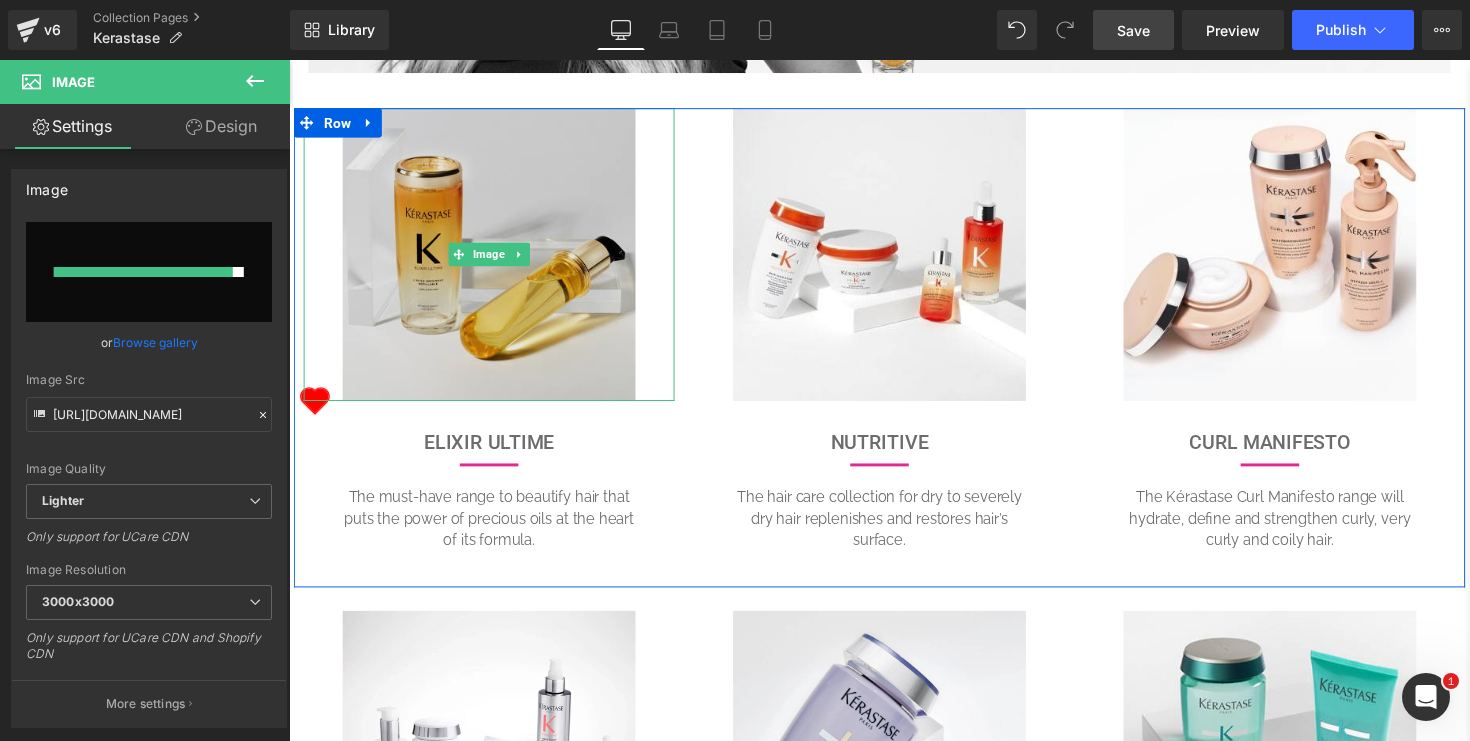 type on "[URL][DOMAIN_NAME][PERSON_NAME]" 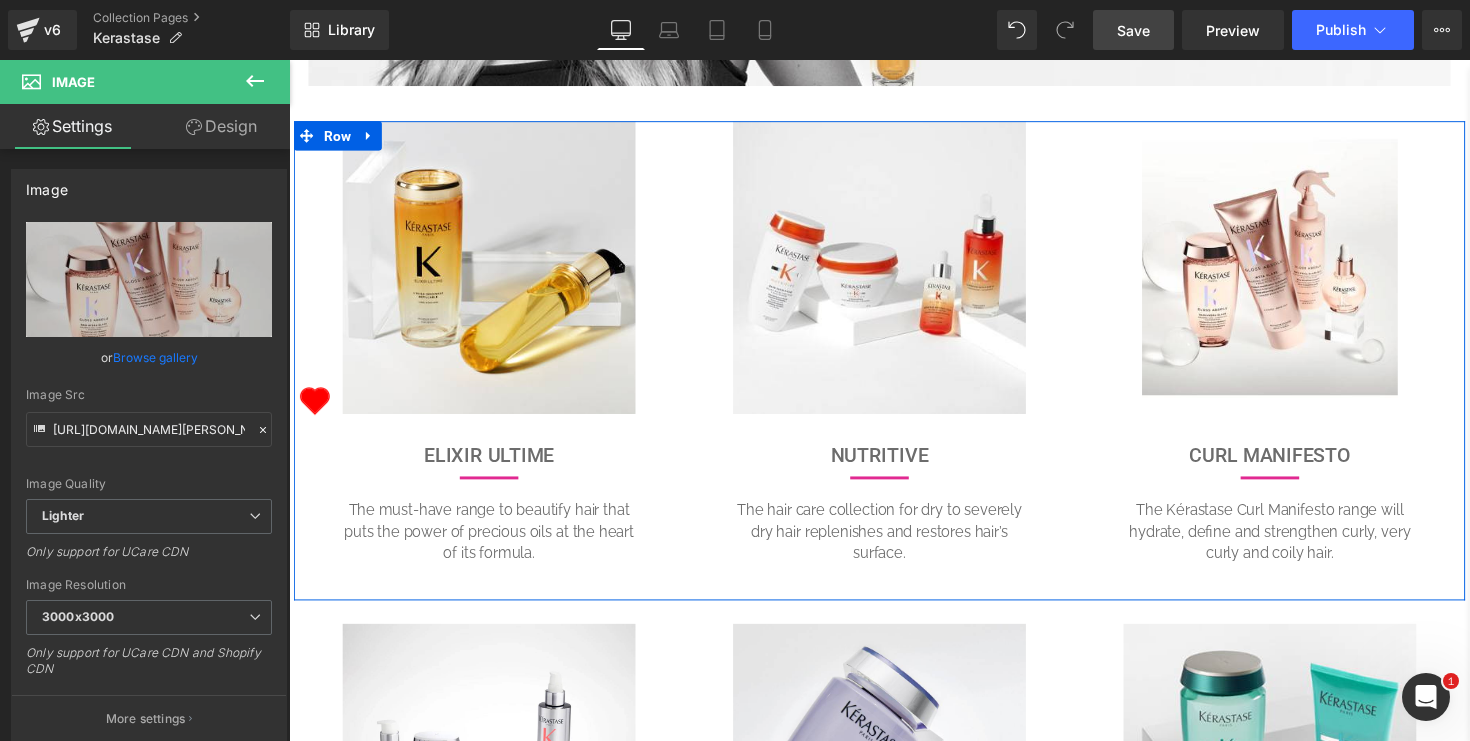 scroll, scrollTop: 643, scrollLeft: 0, axis: vertical 